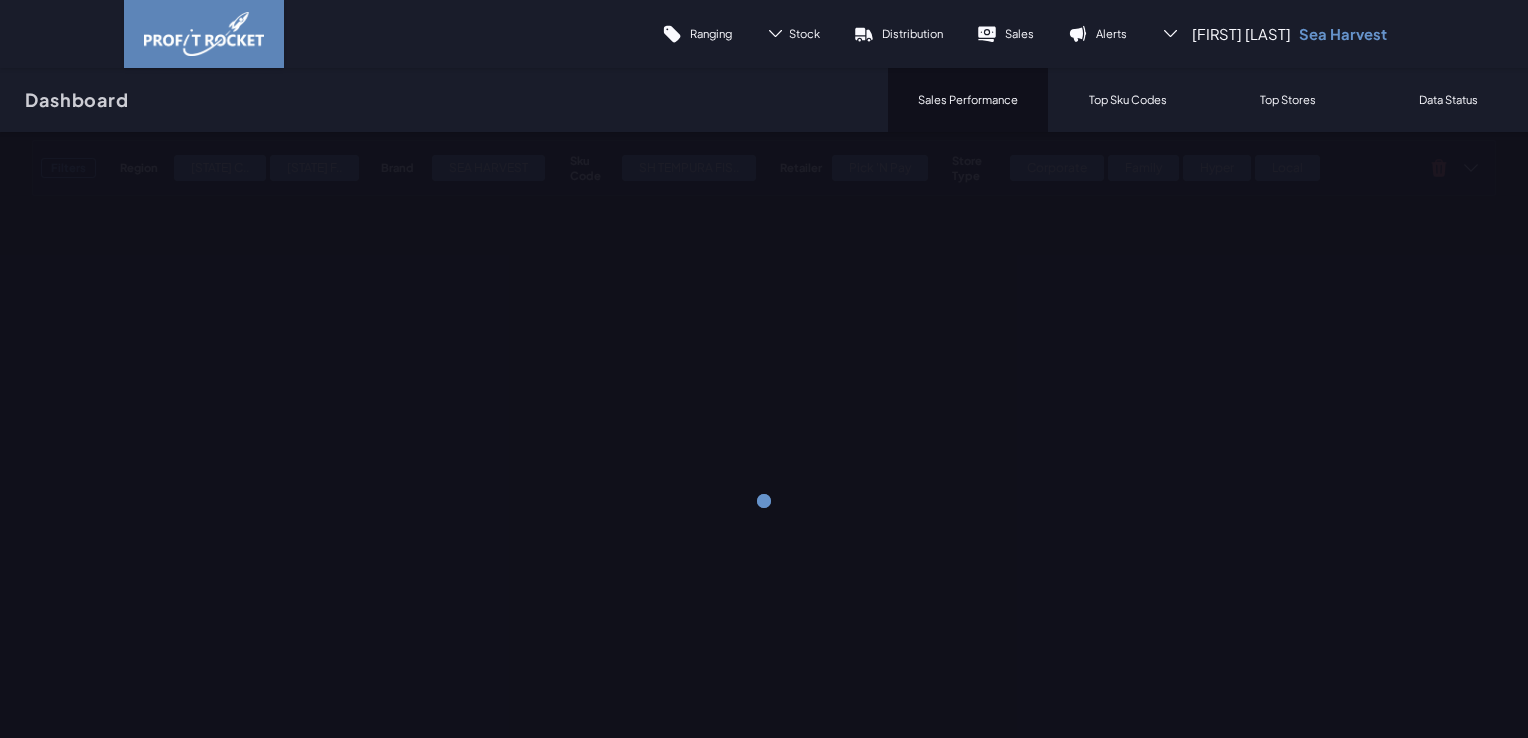 scroll, scrollTop: 0, scrollLeft: 0, axis: both 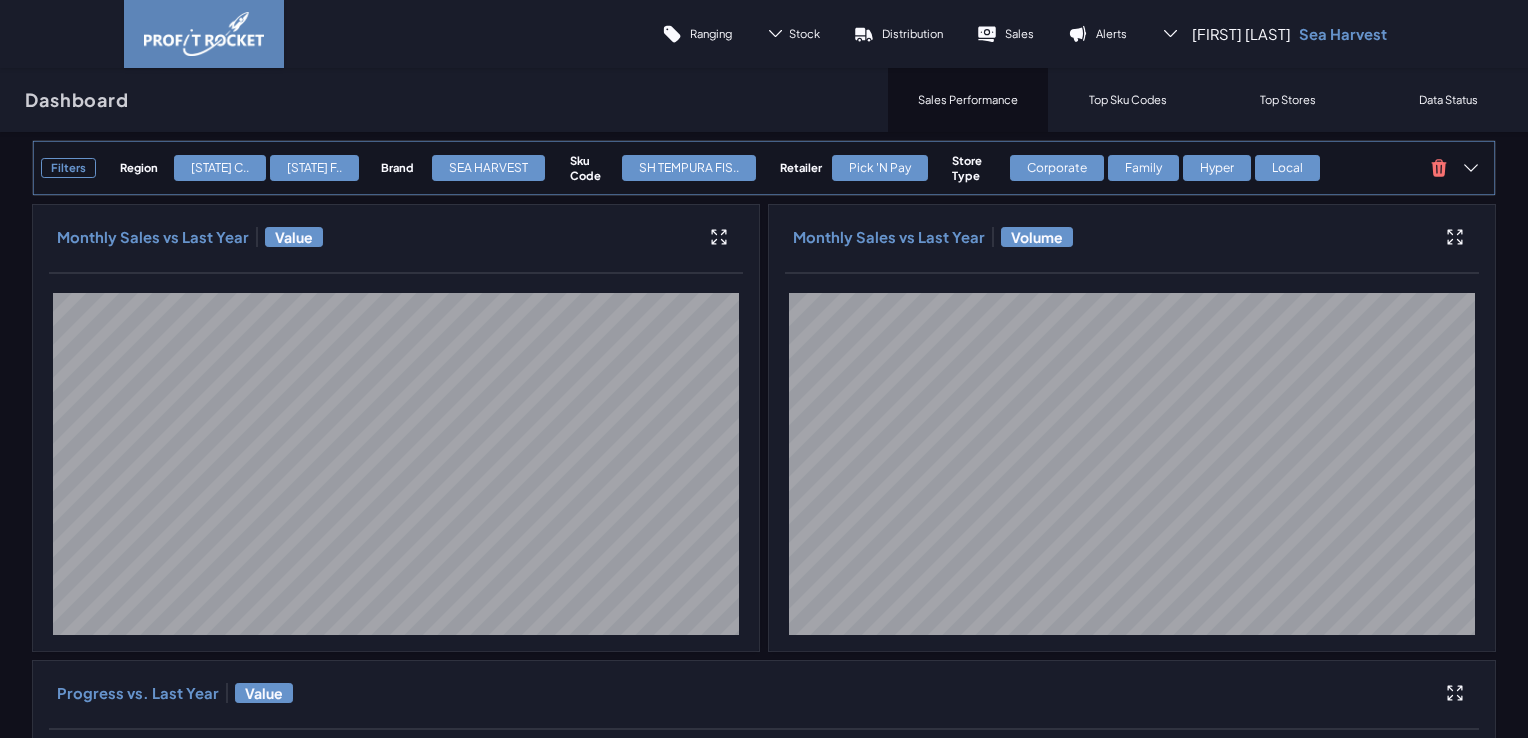 click on "Region Western Cape C.. Western Cape F.. Brand SEA HARVEST Sku Code SH TEMPURA FIS.. Retailer Pick 'n Pay Store Type Corporate Family Hyper Local" at bounding box center [767, 168] 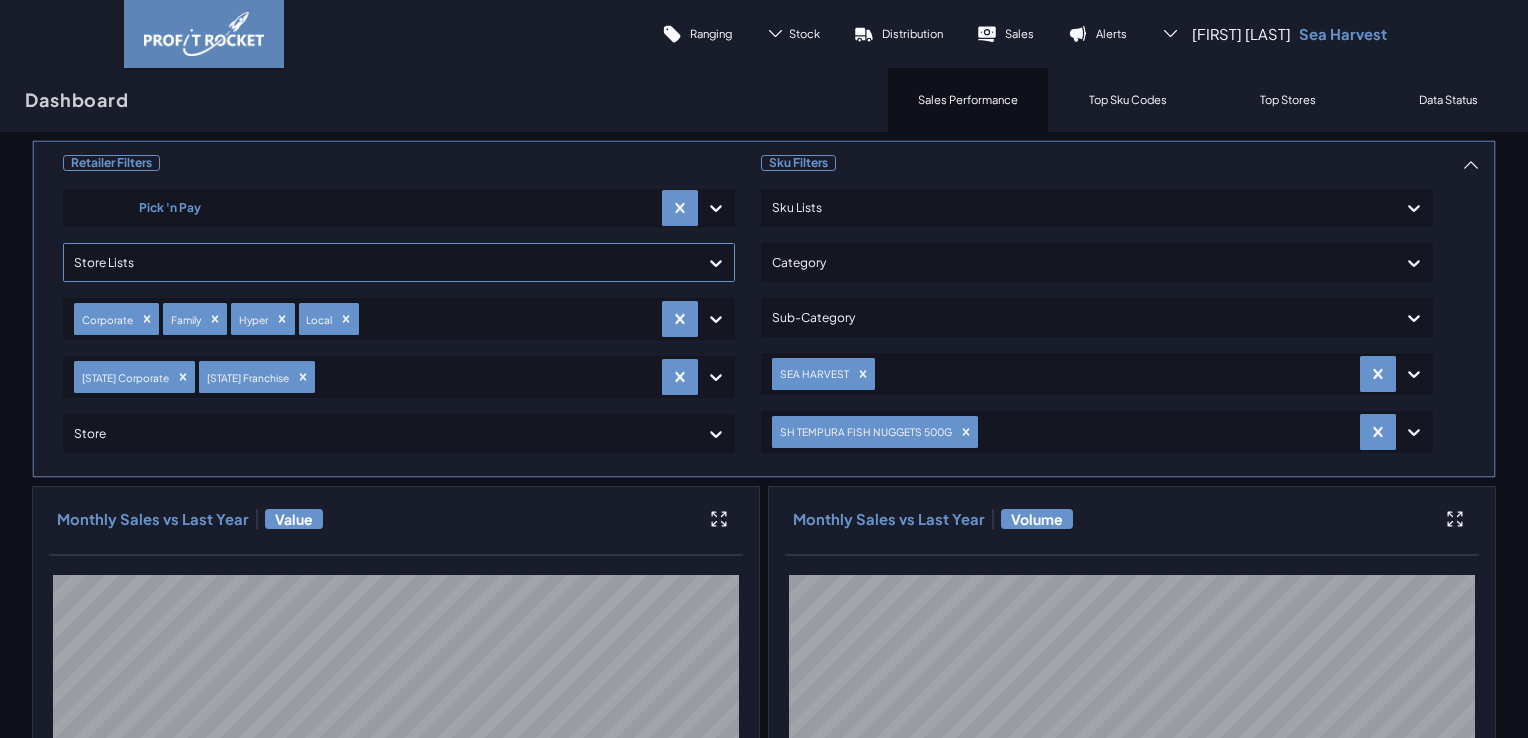click at bounding box center [381, 262] 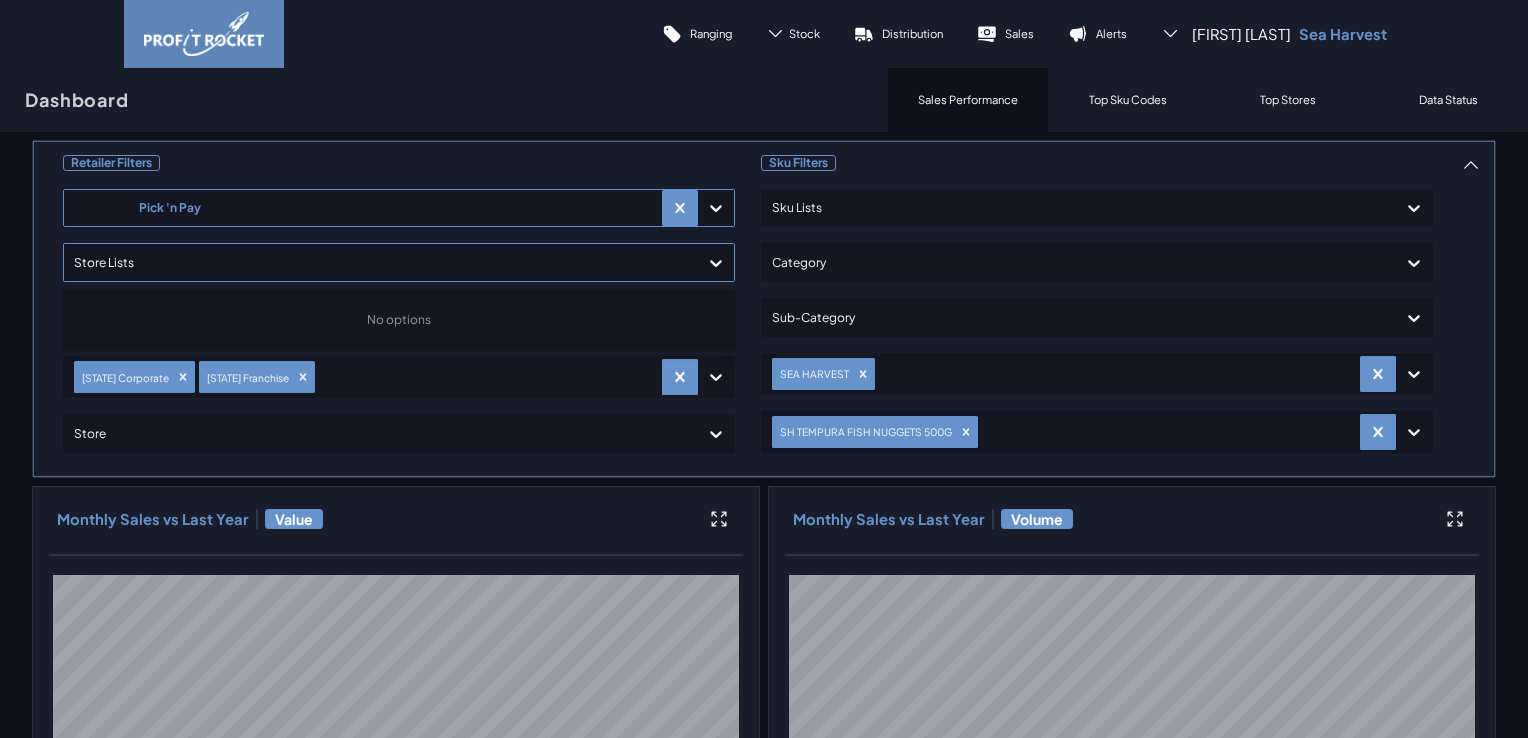 click on "Retailer Filters [COMPANY] Store Lists [COMPANY] option WC [BRAND] Division, selected. option Botswana Division focused, 1 of 10. 9 results available. Use Up and Down to choose options, press Enter to select the currently focused option, press Escape to exit the menu, press Tab to select the option and exit the menu. WC [BRAND] Division Botswana Division Eastern Cape [BRAND] Division Gauteng North [BRAND] Division Gauteng South [BRAND] Division Lesotho N-Cape Division [BRAND] Namibia Natal [BRAND] Division Western Cape Division Store Sku Filters Sku Lists Category Sub-Category SEA HARVEST SH TEMPURA FISH NUGGETS 500G Monthly Sales vs Last Year Value Monthly Sales vs Last Year Volume Progress vs. Last Year Value" at bounding box center [764, 947] 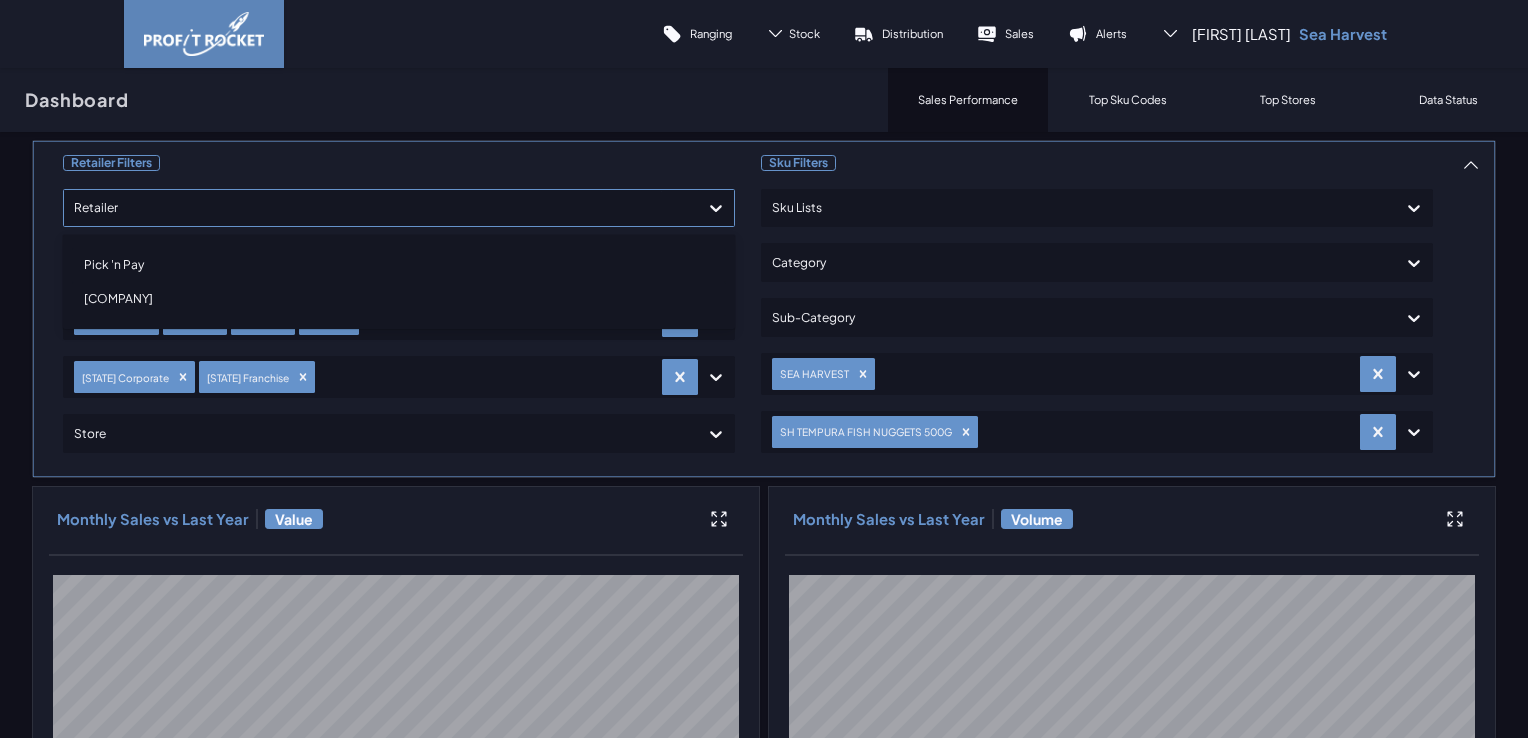 click on "Retailer Filters option Shoprite Checkers, selected. option Pick 'n Pay focused, 1 of 2. 2 results available. Use Up and Down to choose options, press Enter to select the currently focused option, press Escape to exit the menu, press Tab to select the option and exit the menu. Retailer Pick 'n Pay Shoprite Checkers Store Lists Corporate Family Hyper Local [STATE] Corporate [STATE] Franchise Store Sku Filters Sku Lists Category Sub-Category SEA HARVEST SH TEMPURA FISH NUGGETS 500G Monthly Sales vs Last Year Value Monthly Sales vs Last Year Volume Progress vs. Last Year Value" at bounding box center [764, 947] 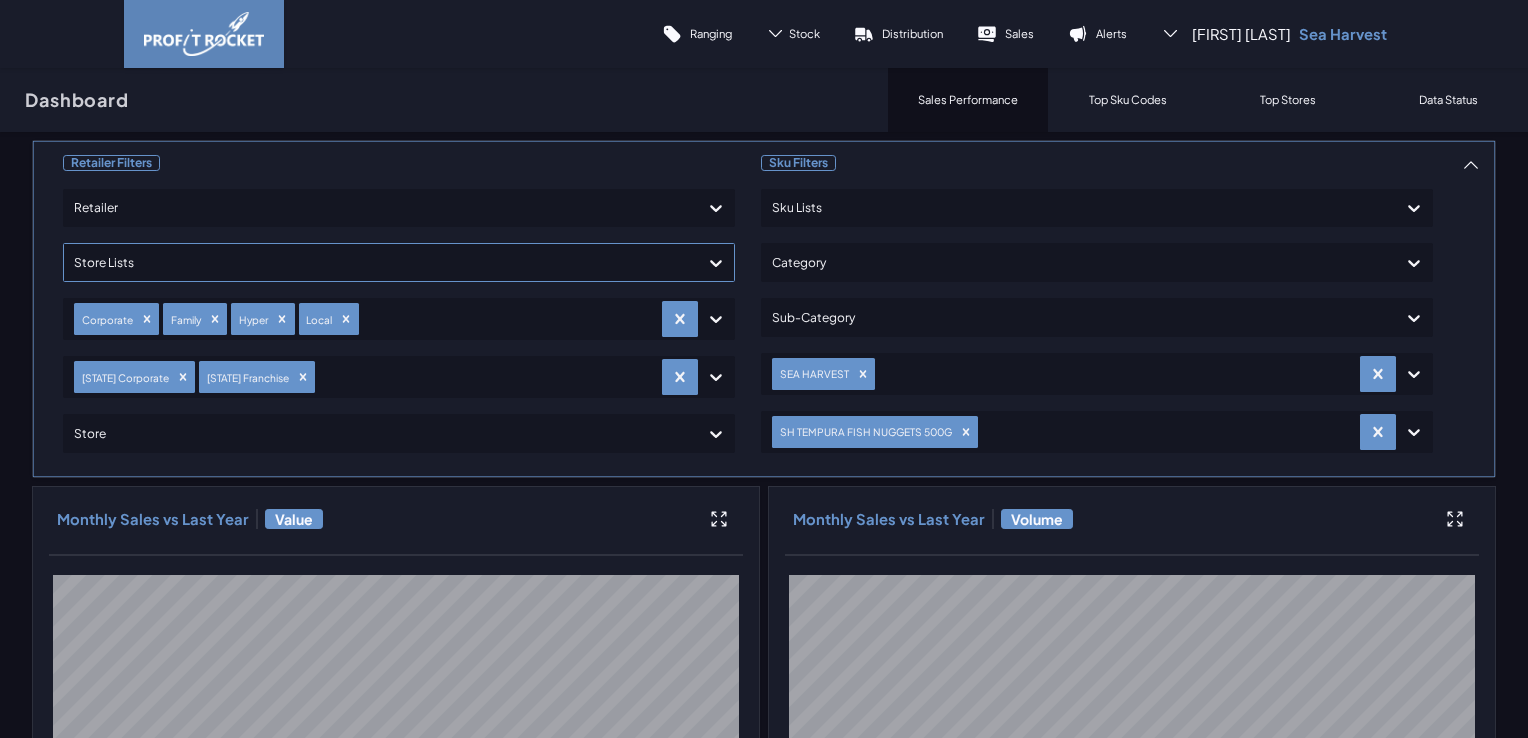 click at bounding box center [381, 262] 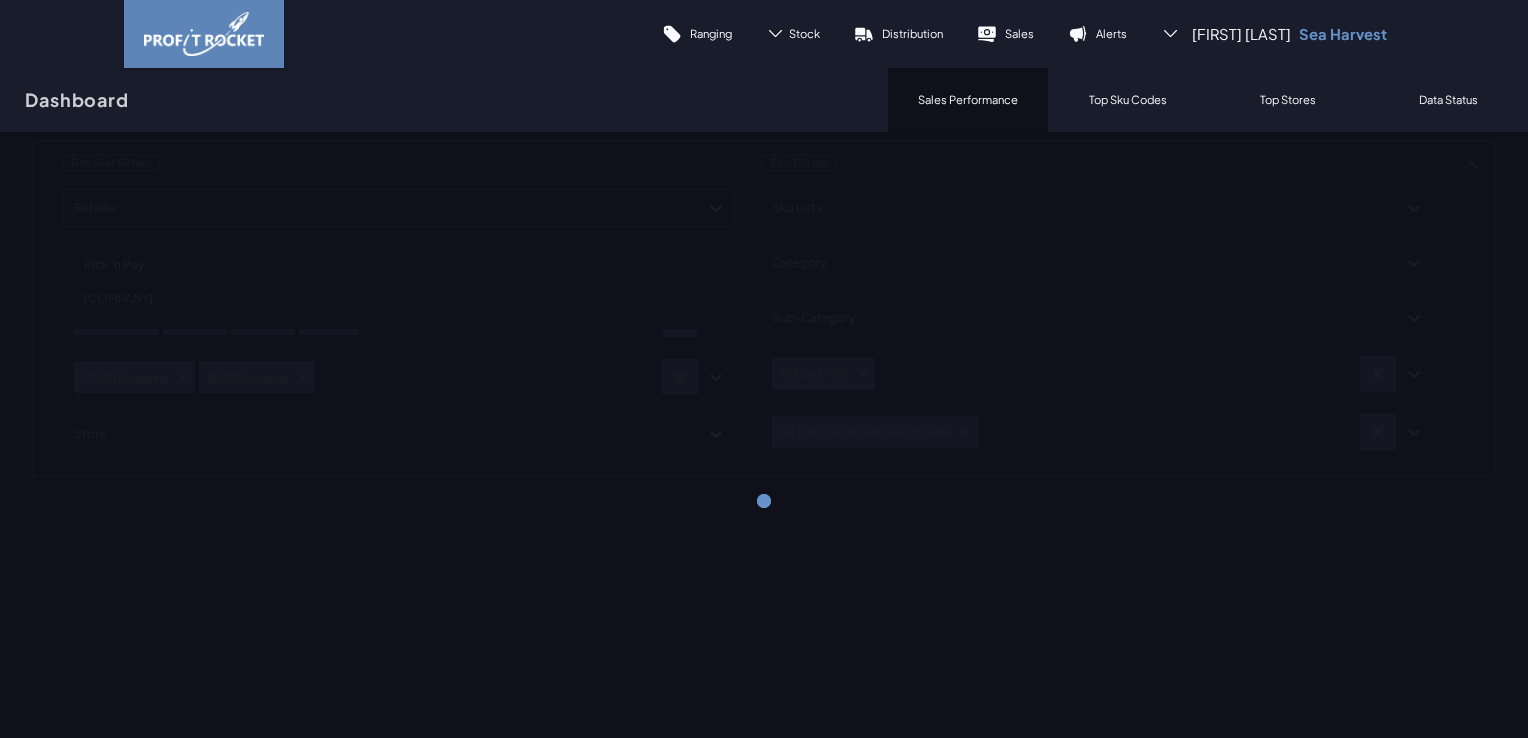 click on "Retailer Filters option Pick 'n Pay focused, 1 of 2. 2 results available. Use Up and Down to choose options, press Enter to select the currently focused option, press Escape to exit the menu, press Tab to select the option and exit the menu. Retailer Pick 'n Pay Shoprite Checkers Store Lists Corporate Family Hyper Local Western Cape Corporate Western Cape Franchise Store Sku Filters Sku Lists Category Sub-Category SEA HARVEST SH TEMPURA FISH NUGGETS 500G" at bounding box center (764, 309) 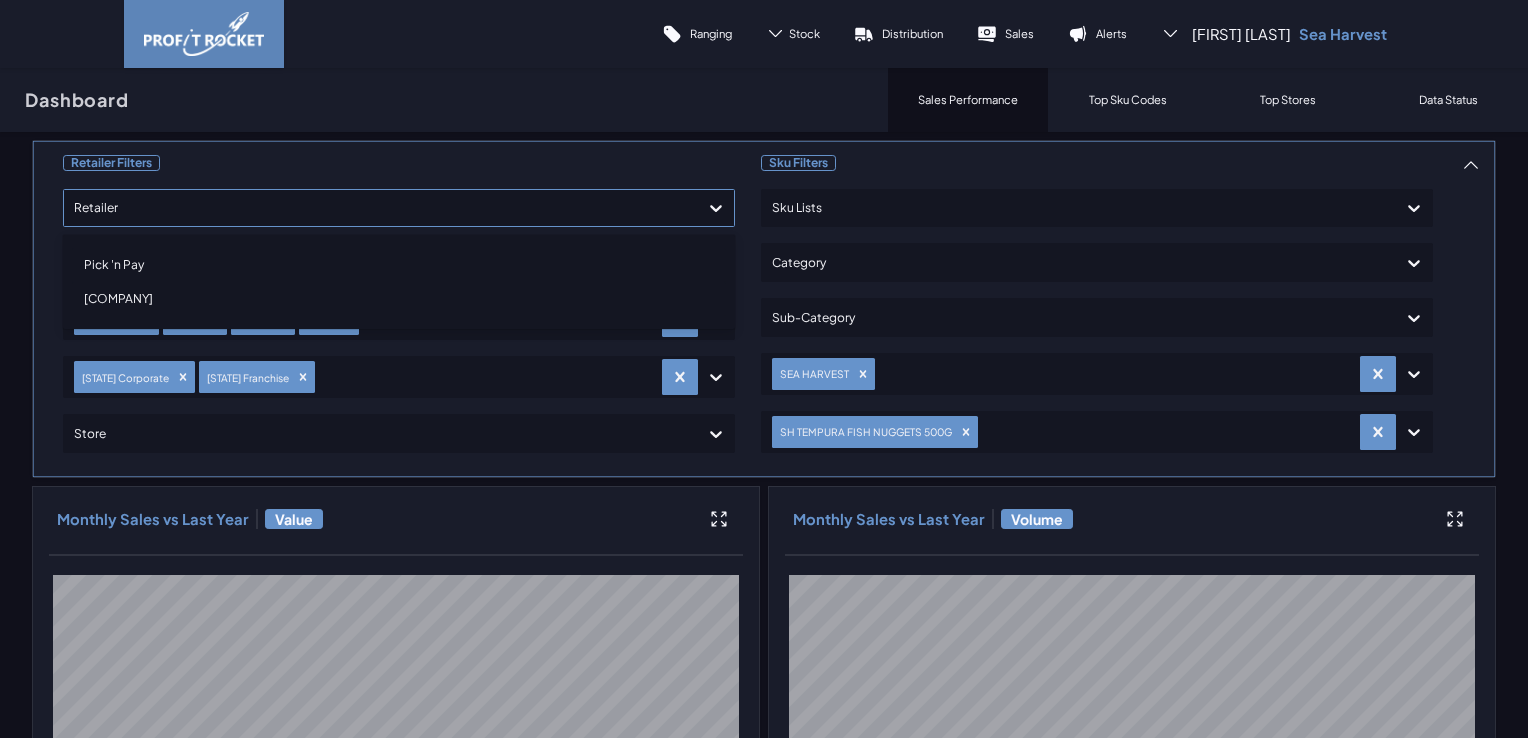 click on "[COMPANY]" at bounding box center (399, 299) 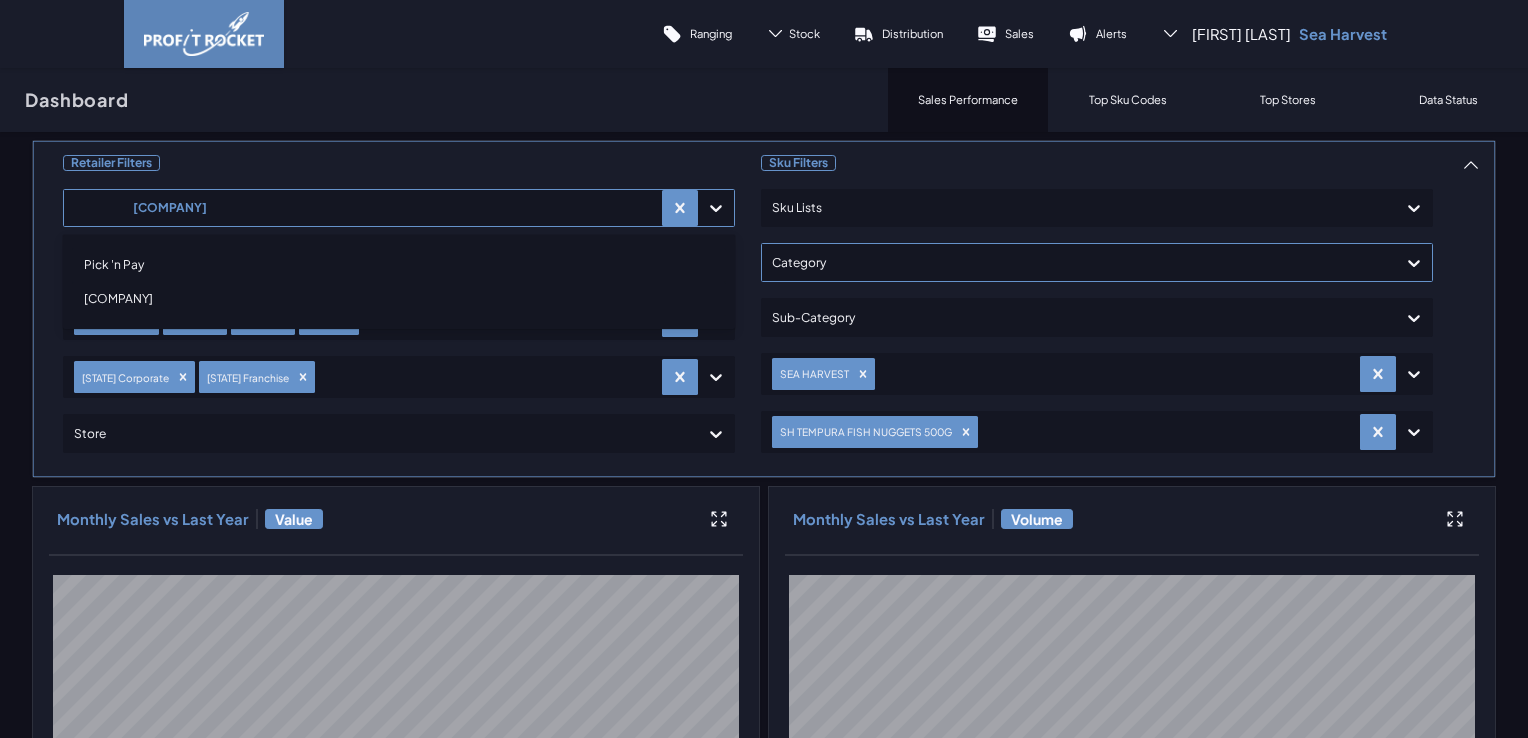 click on "Retailer Filters option Shoprite Checkers, selected. option Pick 'n Pay focused, 1 of 2. 2 results available. Use Up and Down to choose options, press Enter to select the currently focused option, press Escape to exit the menu, press Tab to select the option and exit the menu. Shoprite Checkers Pick 'n Pay Shoprite Checkers Store Lists Corporate Family Hyper Local [STATE] Corporate [STATE] Franchise Store Sku Filters Sku Lists Category Sub-Category SEA HARVEST SH TEMPURA FISH NUGGETS 500G Monthly Sales vs Last Year Value Monthly Sales vs Last Year Volume Progress vs. Last Year Value" at bounding box center (764, 947) 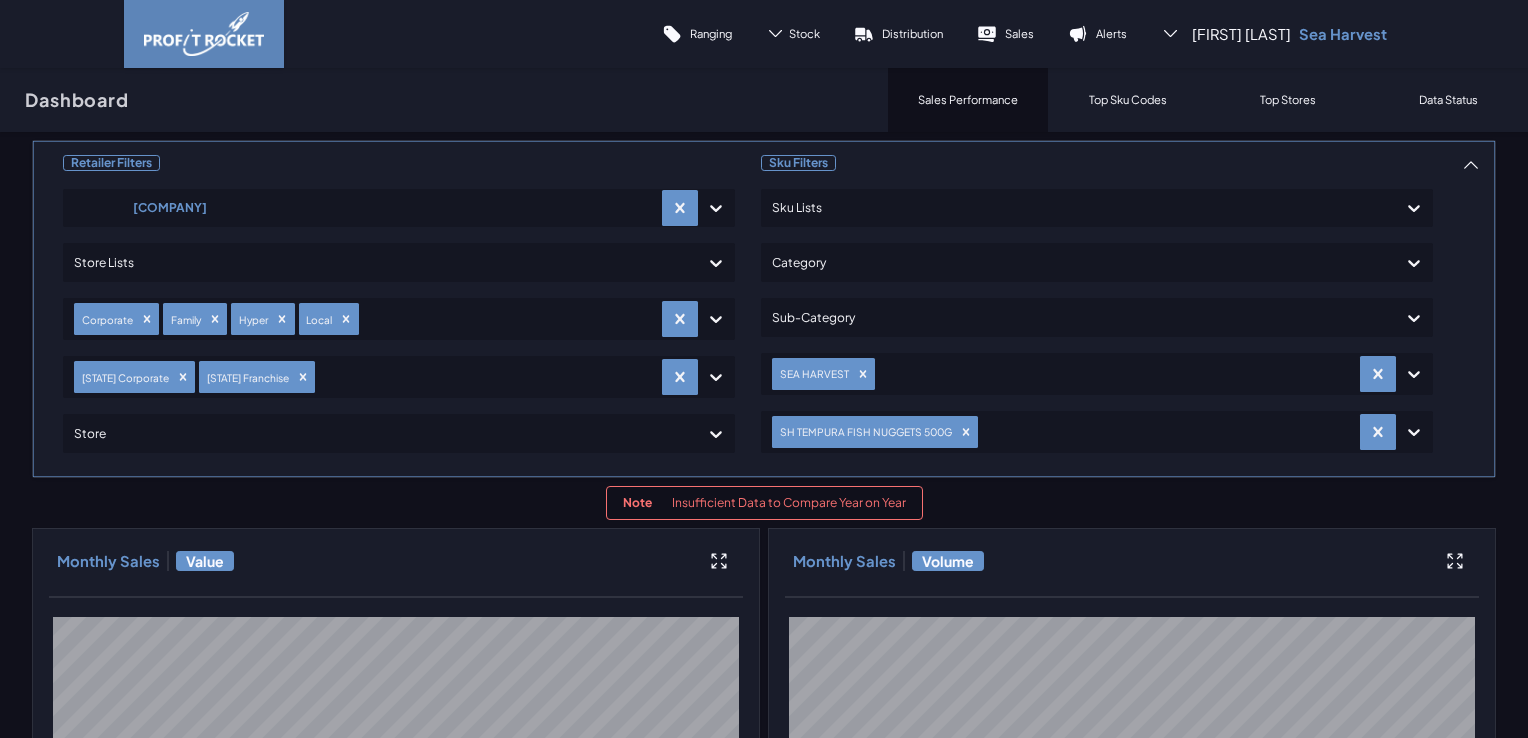 click 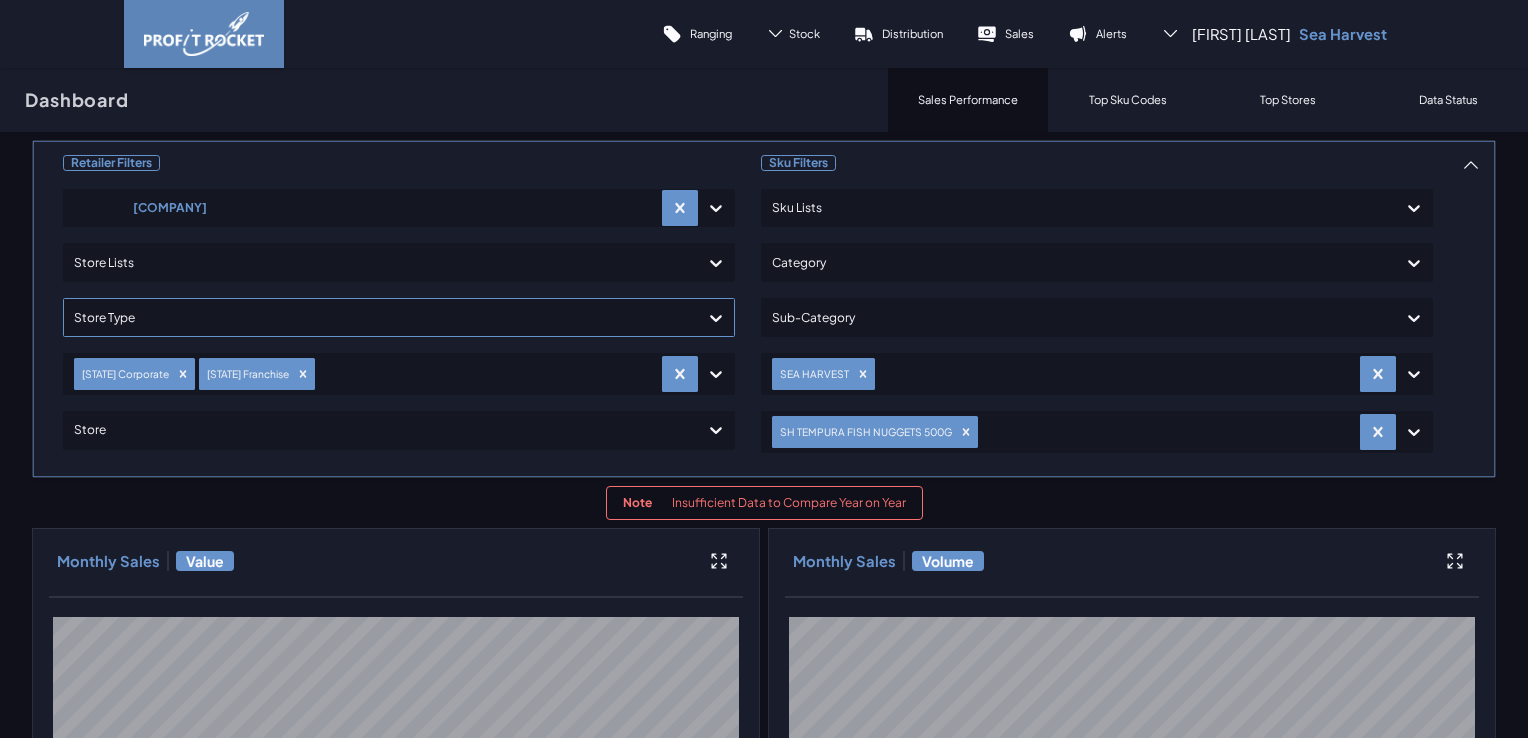 click 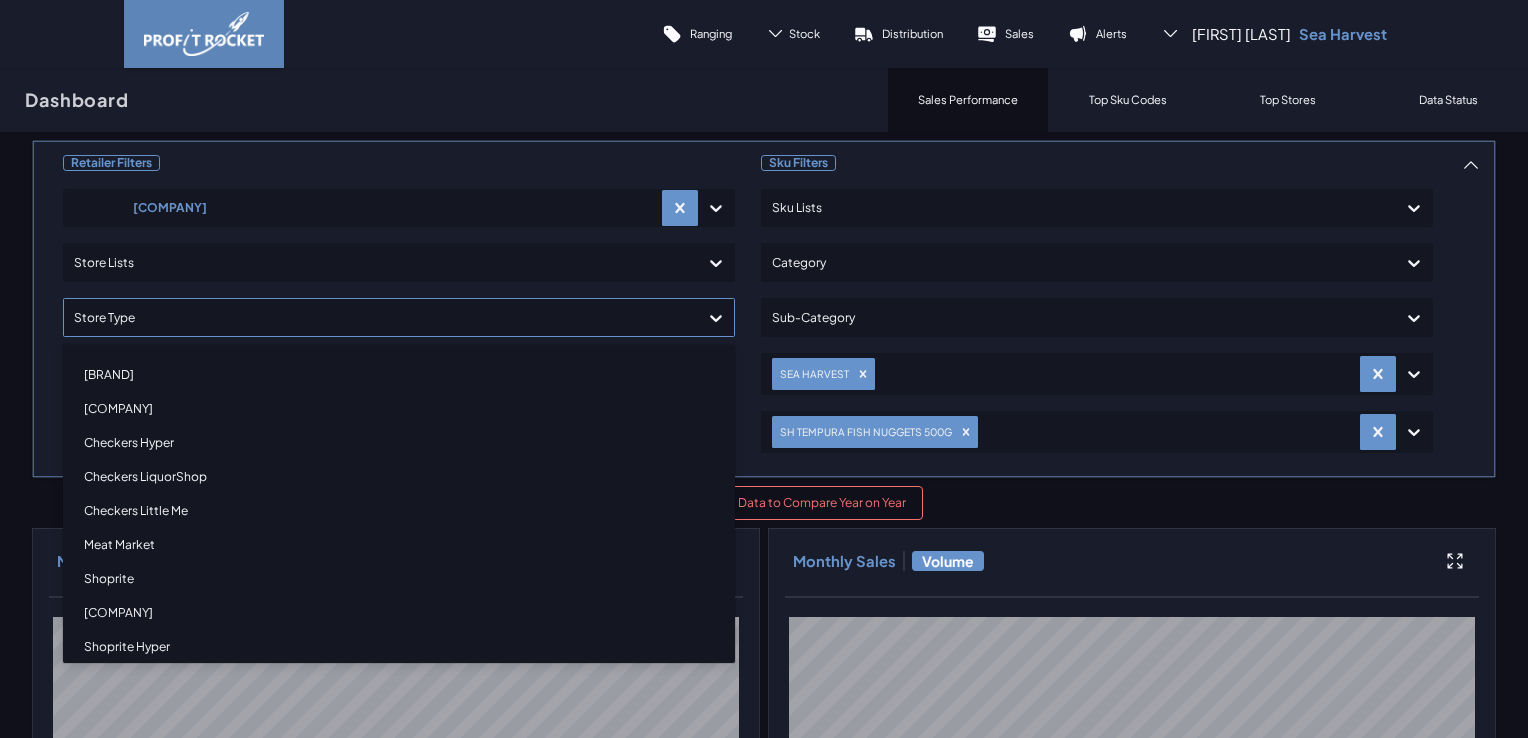 click on "[BRAND]" at bounding box center (399, 375) 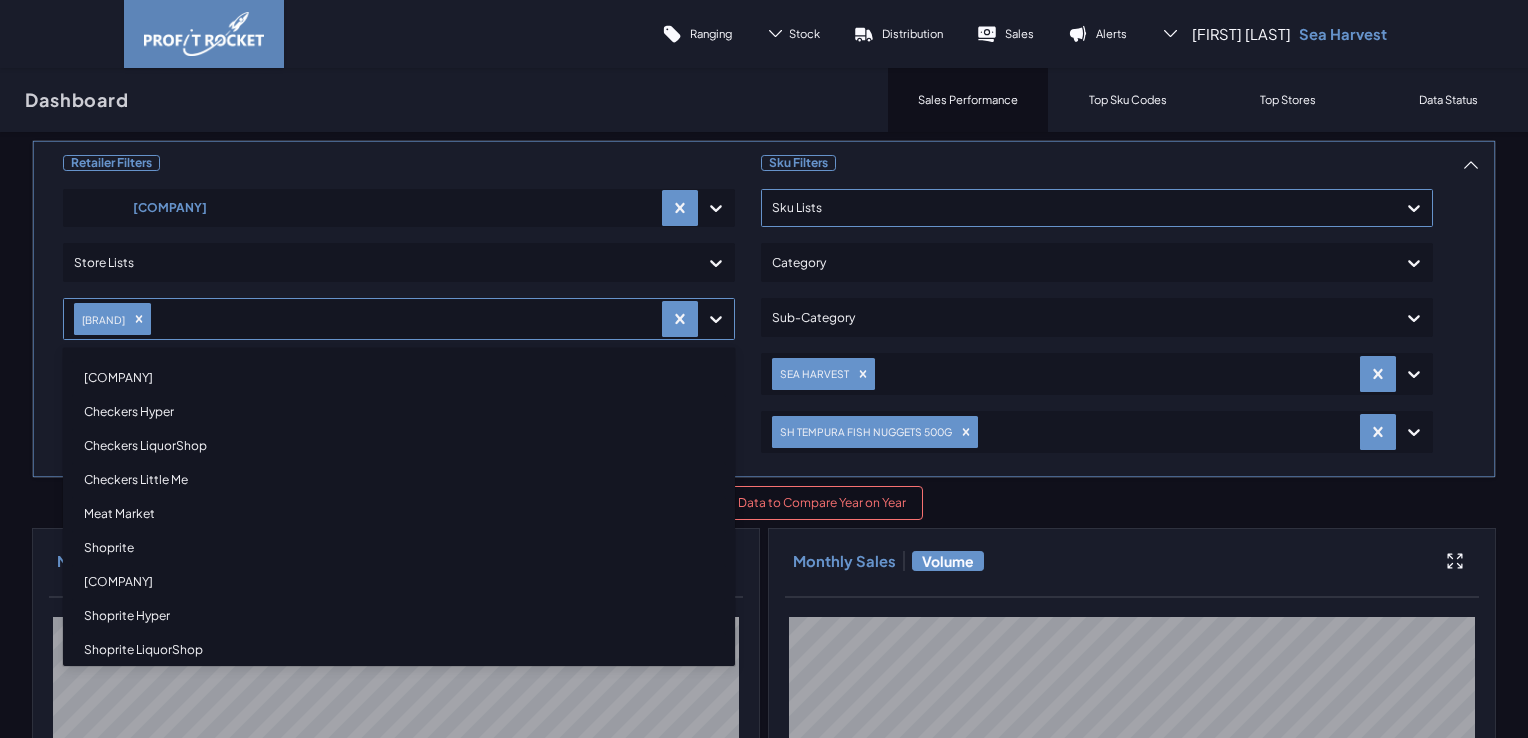 click on "Retailer Filters Shoprite Checkers Store Lists option Checkers, selected. option Checkers Foods focused, 2 of 14. 13 results available. Use Up and Down to choose options, press Enter to select the currently focused option, press Escape to exit the menu, press Tab to select the option and exit the menu. Checkers Checkers Foods Checkers Hyper Checkers LiquorShop Checkers Little Me Meat Market Shoprite Shoprite Cash And Carry Shoprite Hyper Shoprite LiquorShop Shoprite Mini Super Usave Usave Usave Box [STATE] Corporate [STATE] Franchise Store Sku Filters Sku Lists Category Sub-Category SEA HARVEST SH TEMPURA FISH NUGGETS 500G Note Insufficient Data to Compare Year on Year Monthly Sales Value Monthly Sales Volume Yearly Sales Value" at bounding box center (764, 968) 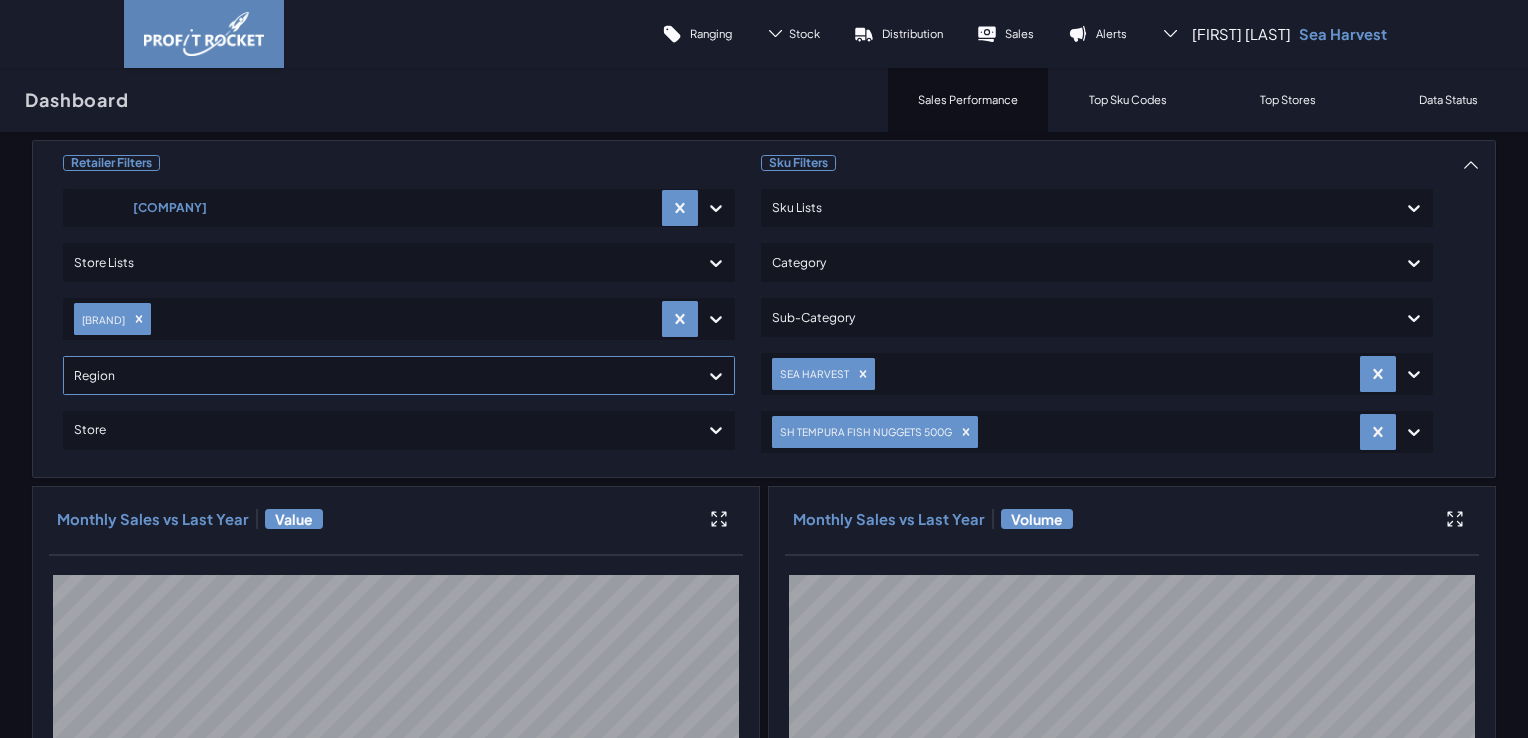 click 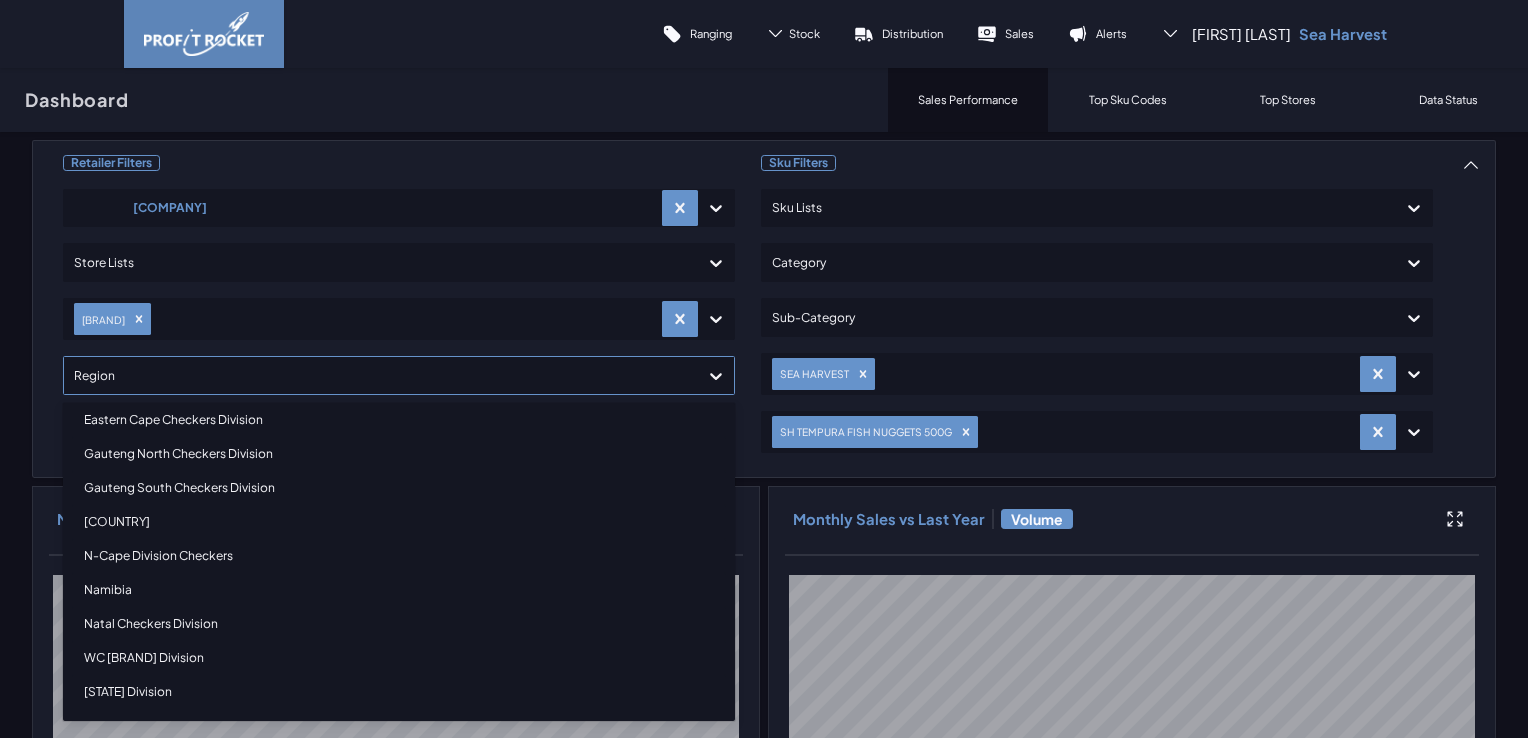 scroll, scrollTop: 48, scrollLeft: 0, axis: vertical 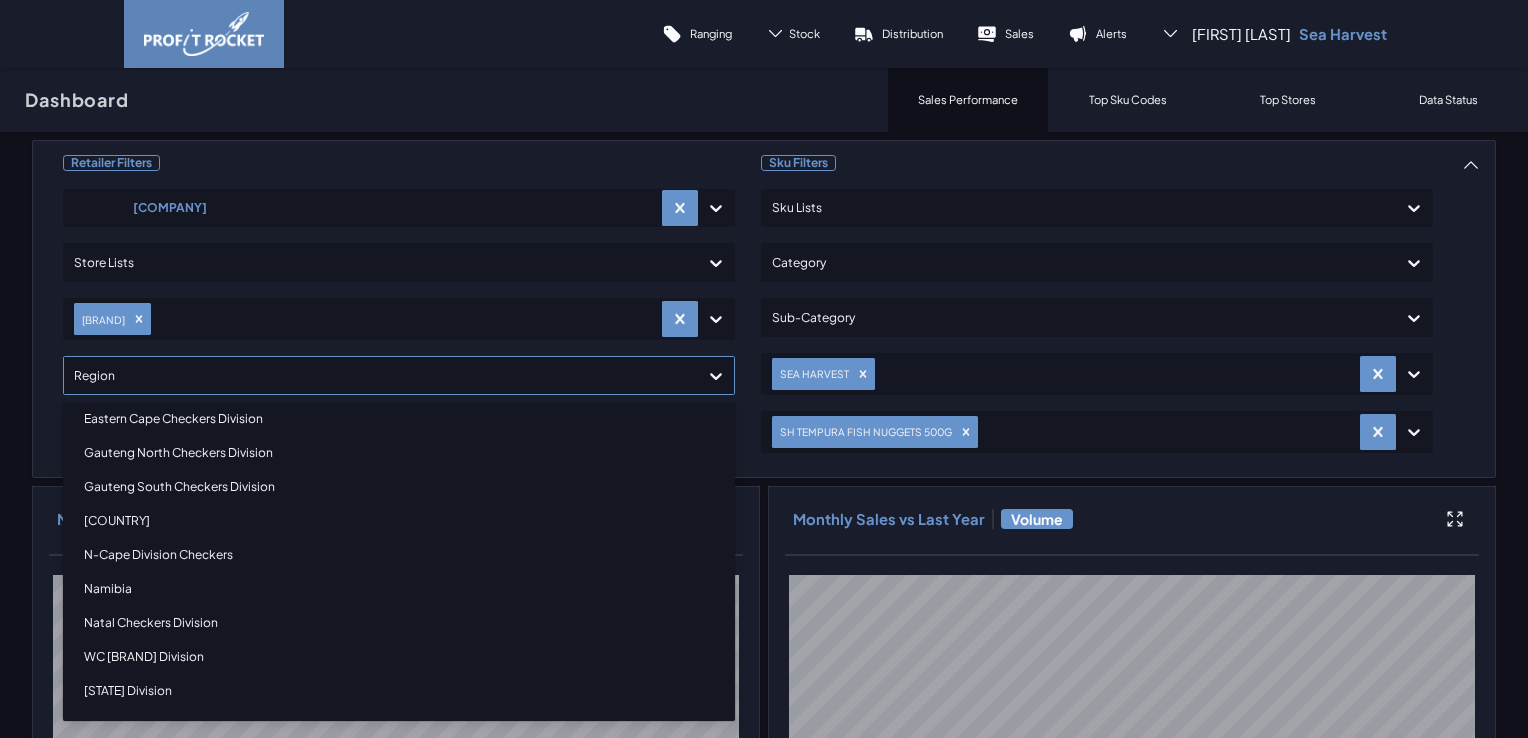 click on "WC [BRAND] Division" at bounding box center (399, 657) 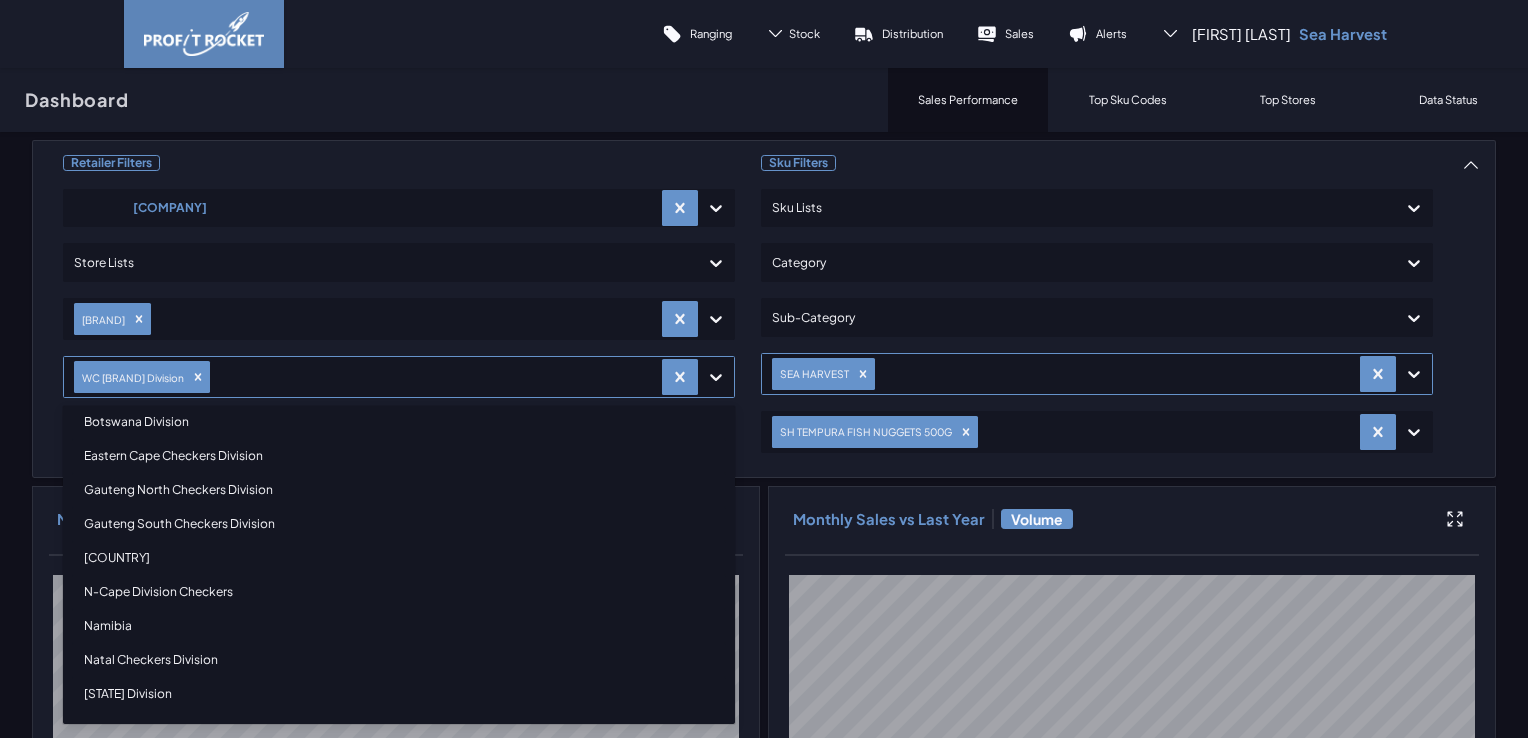 click on "Retailer Filters [COMPANY] Store Lists [COMPANY] option WC [BRAND] Division, selected. option Botswana Division focused, 1 of 10. 9 results available. Use Up and Down to choose options, press Enter to select the currently focused option, press Escape to exit the menu, press Tab to select the option and exit the menu. WC [BRAND] Division Botswana Division Eastern Cape [BRAND] Division Gauteng North [BRAND] Division Gauteng South [BRAND] Division Lesotho N-Cape Division [BRAND] Namibia Natal [BRAND] Division Western Cape Division Store Sku Filters Sku Lists Category Sub-Category SEA HARVEST SH TEMPURA FISH NUGGETS 500G Monthly Sales vs Last Year Value Monthly Sales vs Last Year Volume Progress vs. Last Year Value" at bounding box center [764, 947] 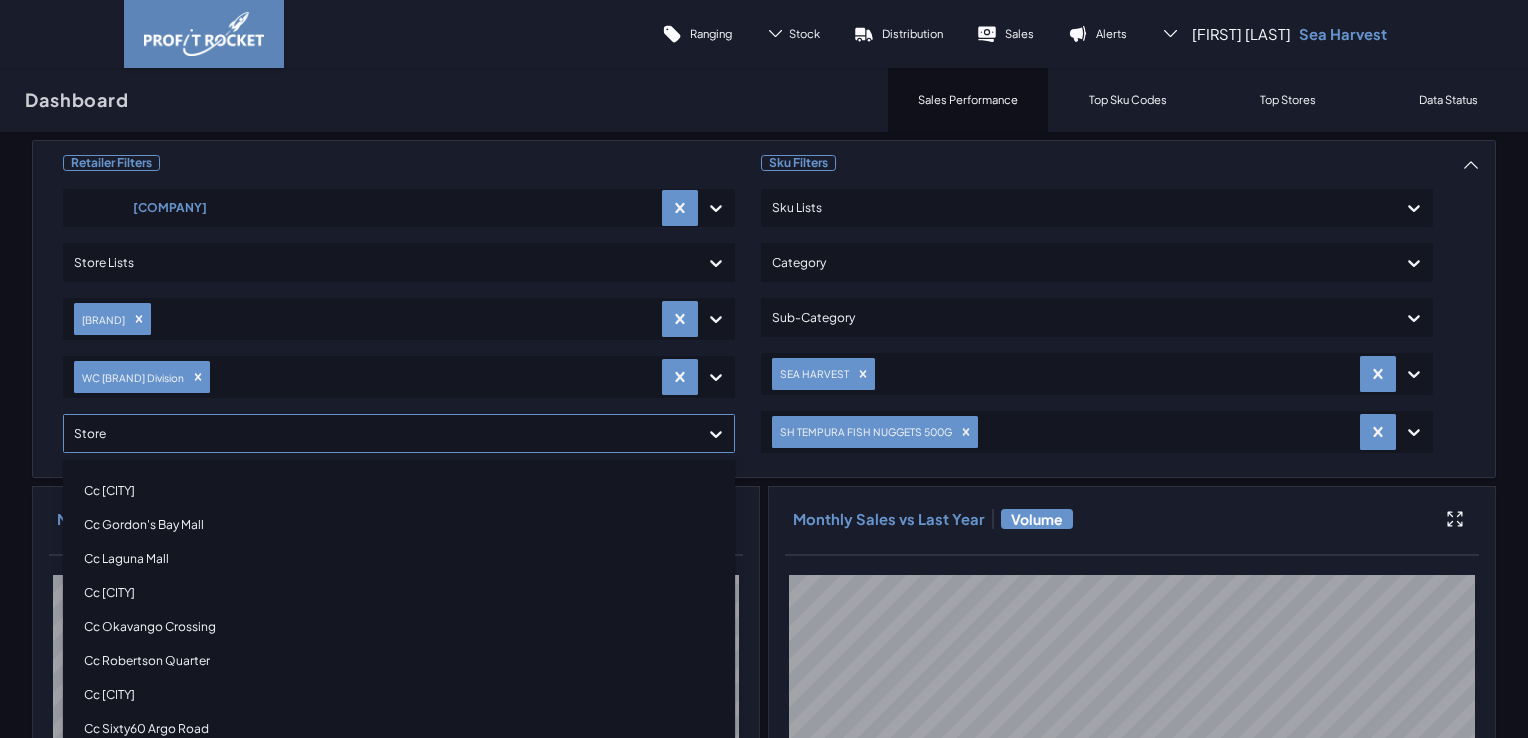 click at bounding box center [381, 433] 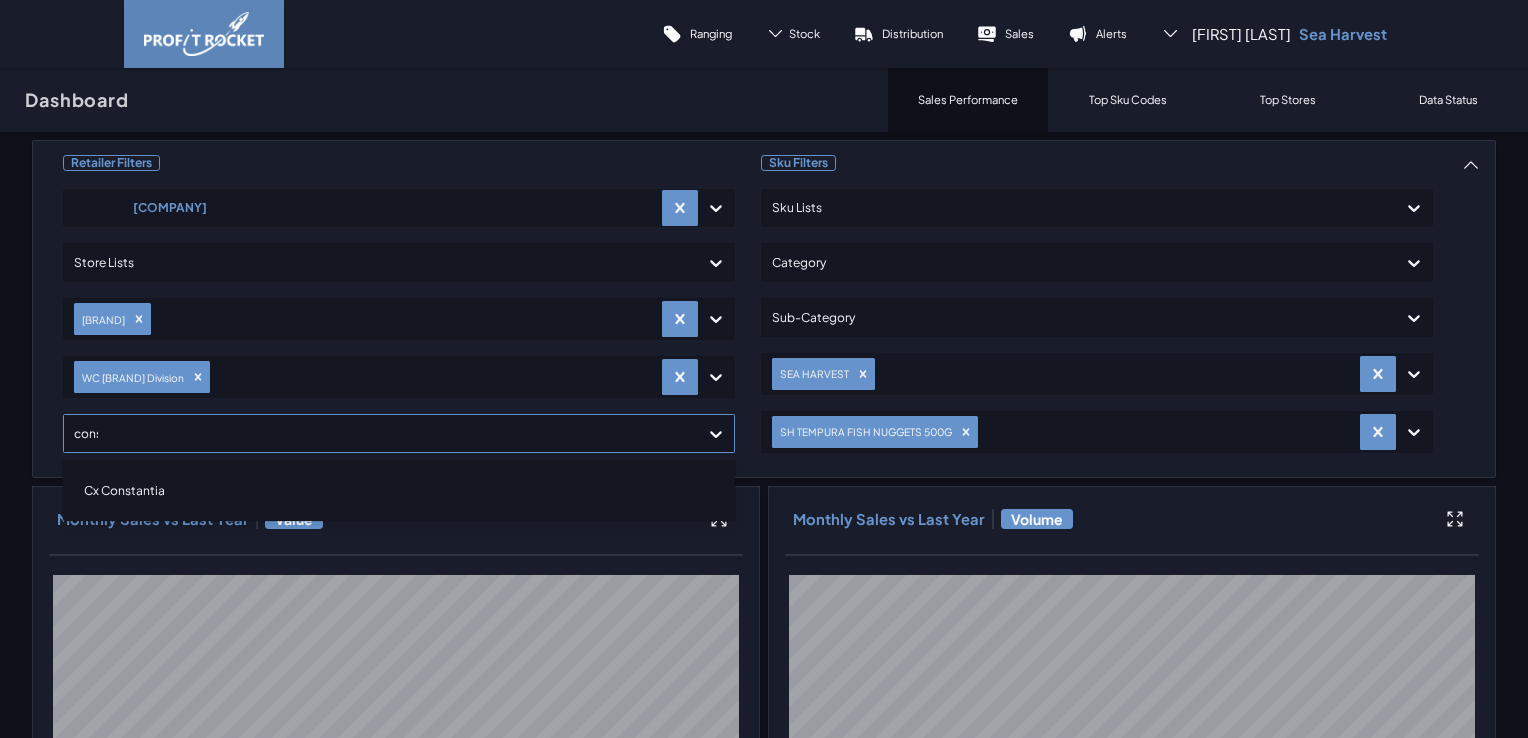 type on "const" 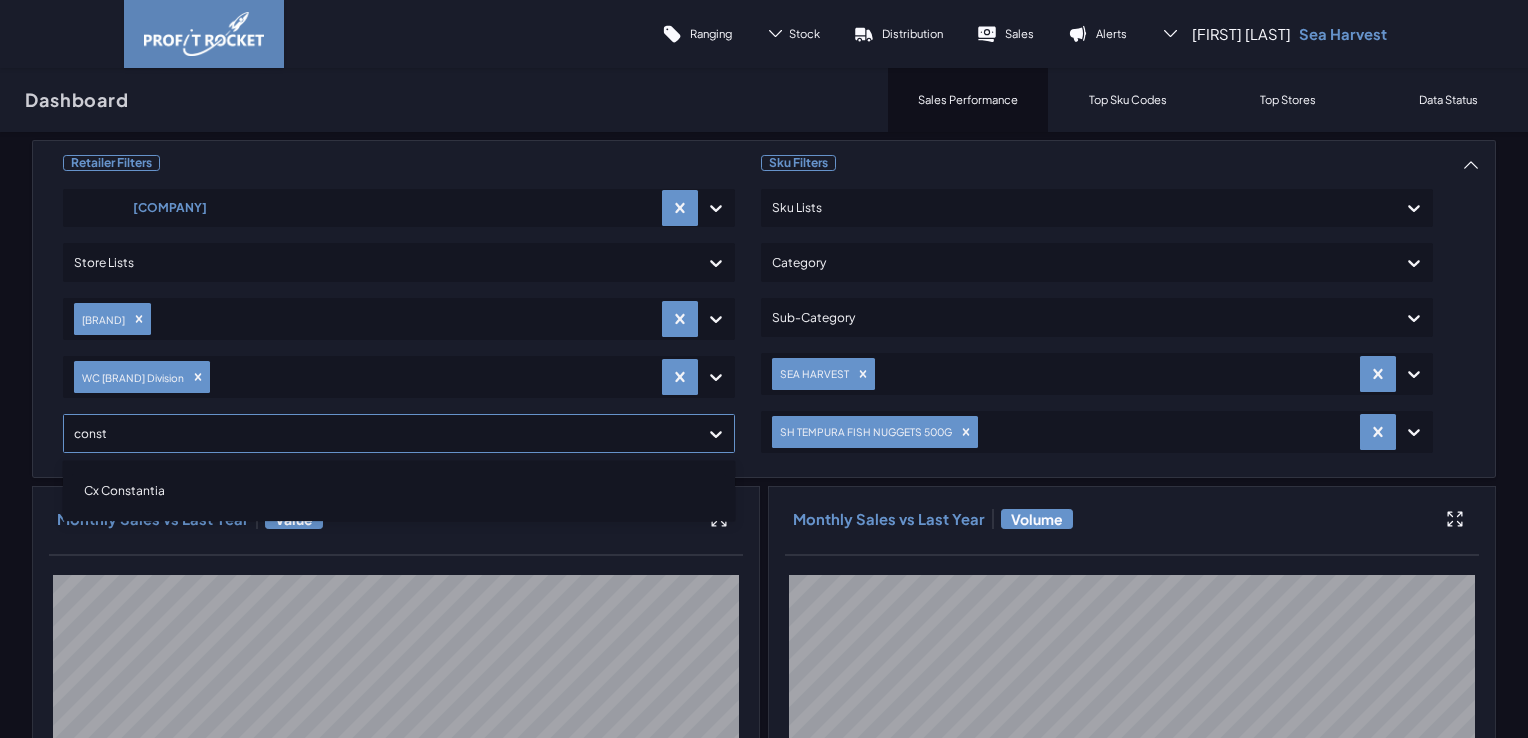 click on "Cx Constantia" at bounding box center (399, 491) 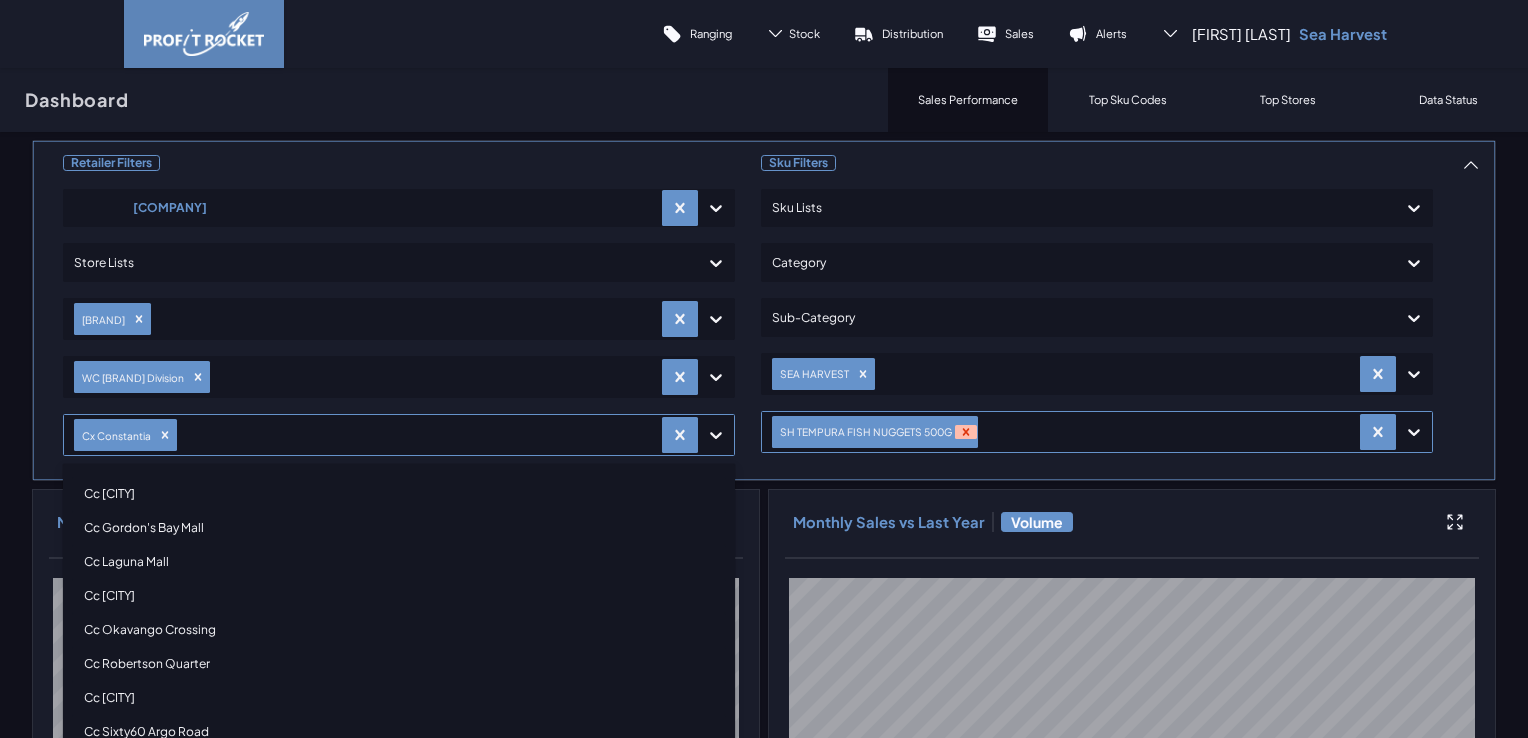 click 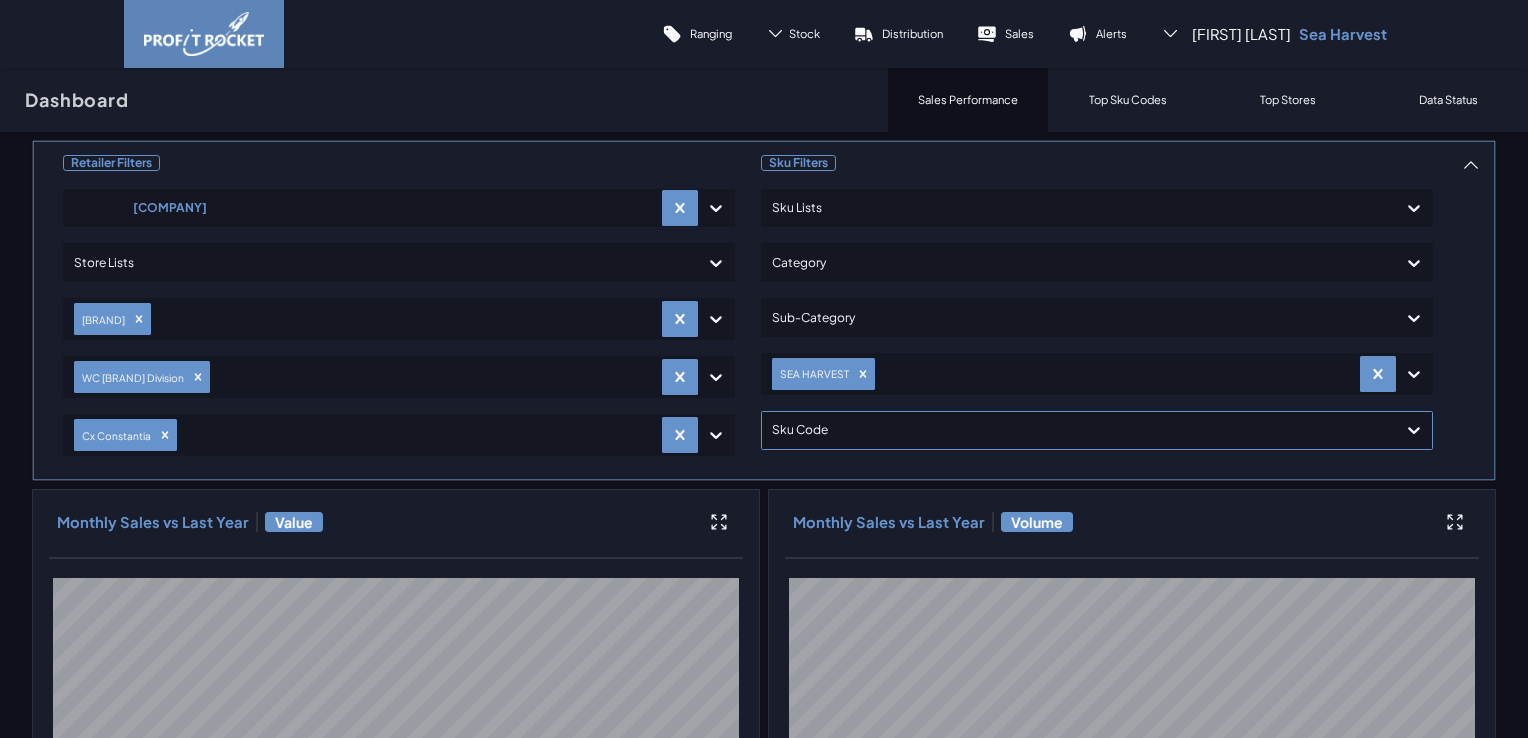 click at bounding box center (1079, 430) 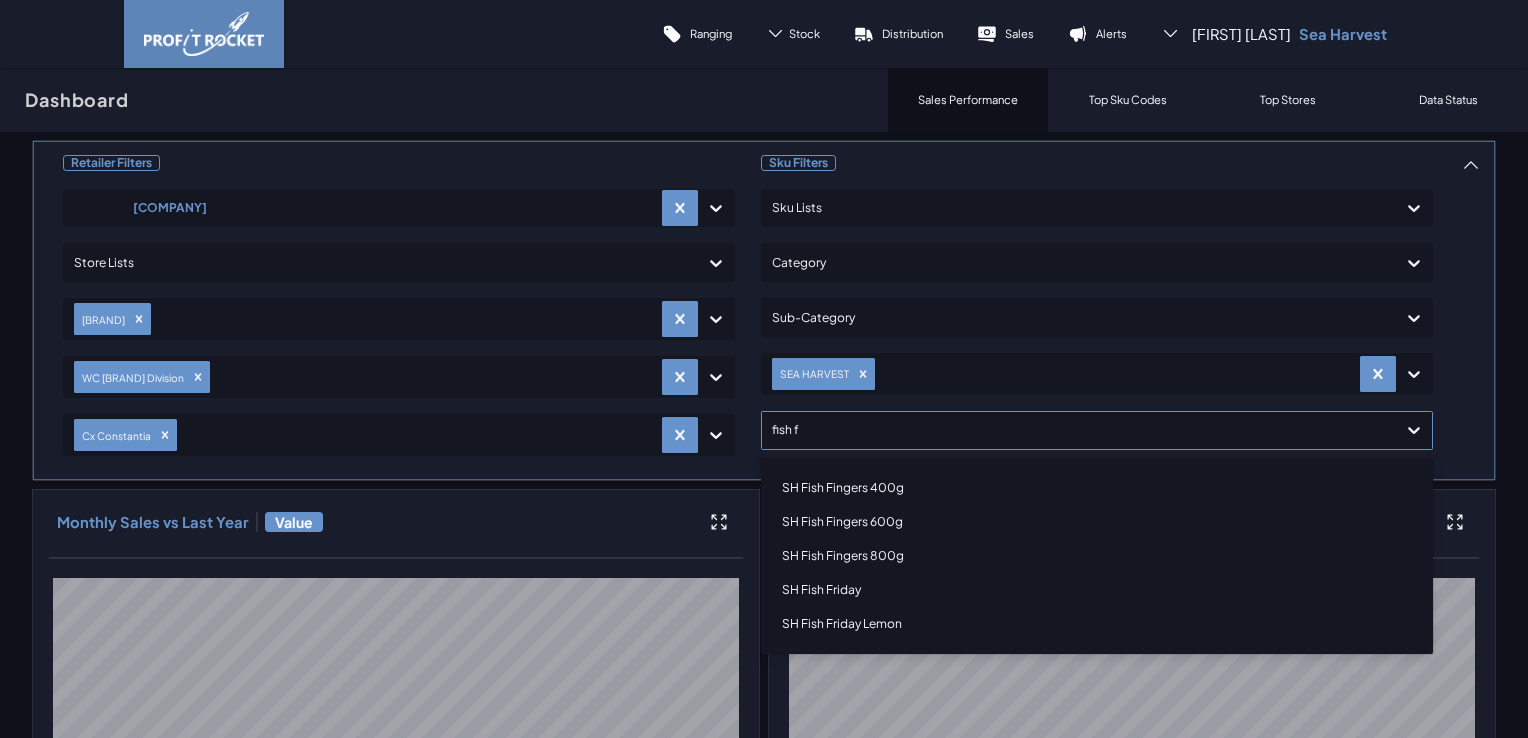 type on "fish fr" 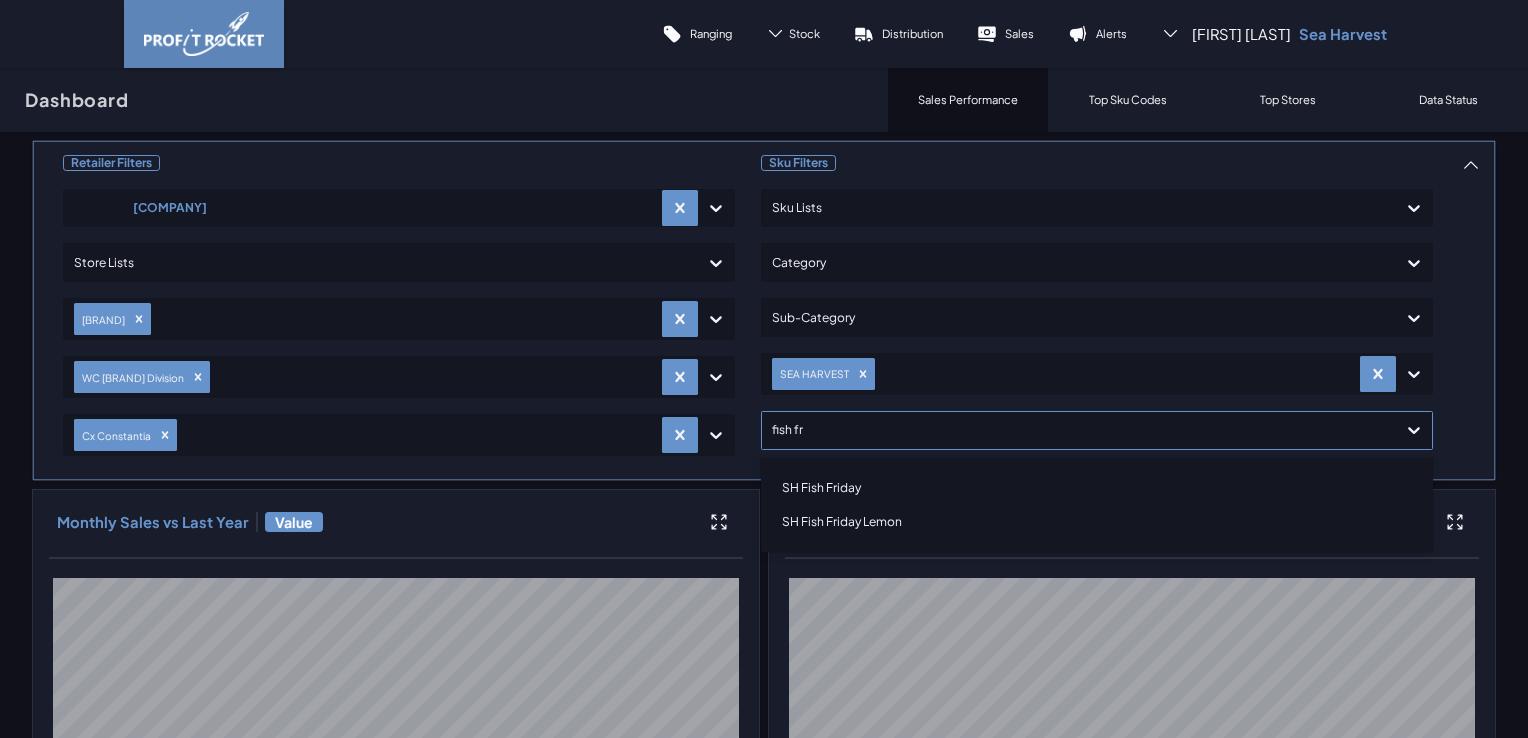 click on "SH Fish Friday" at bounding box center [1097, 488] 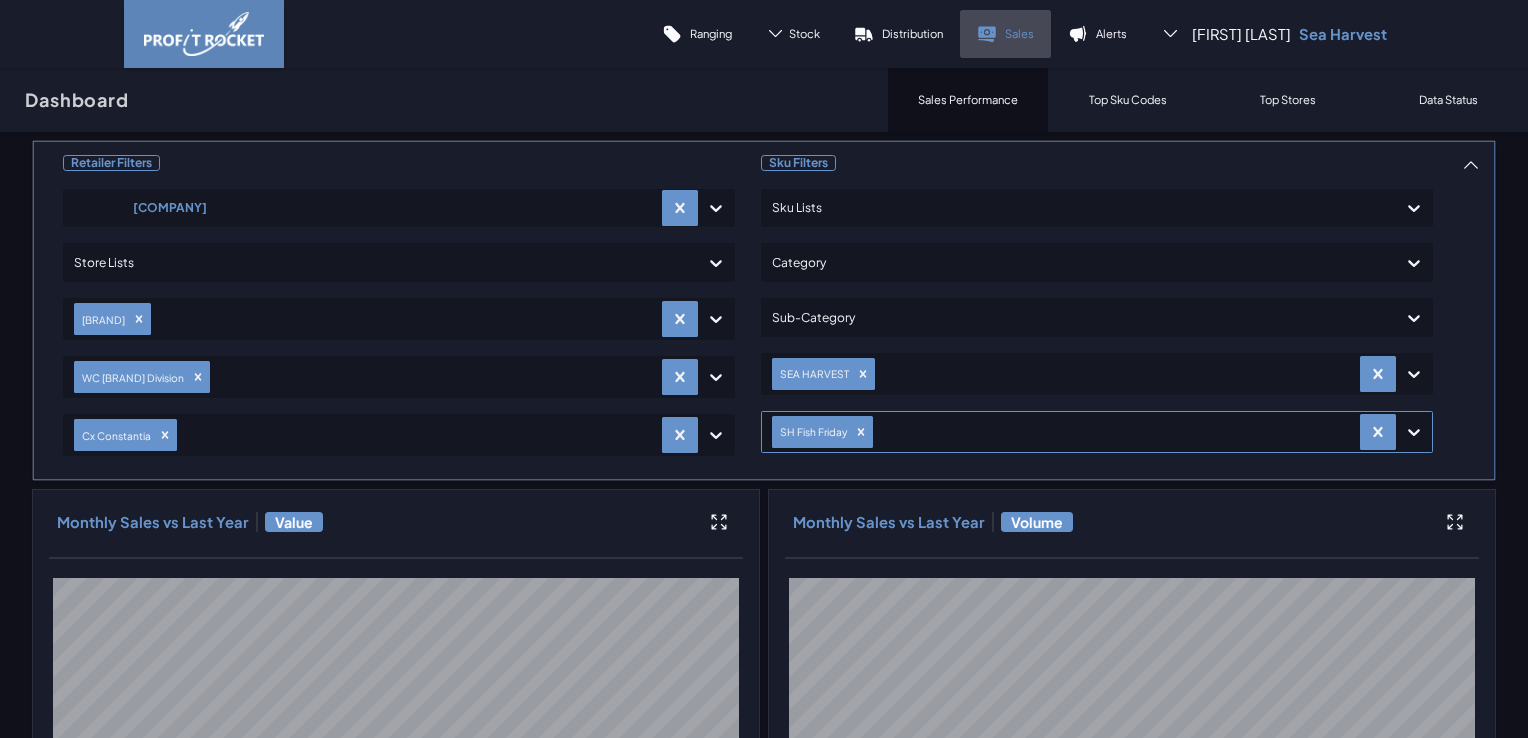 click on "Sales" at bounding box center (1019, 33) 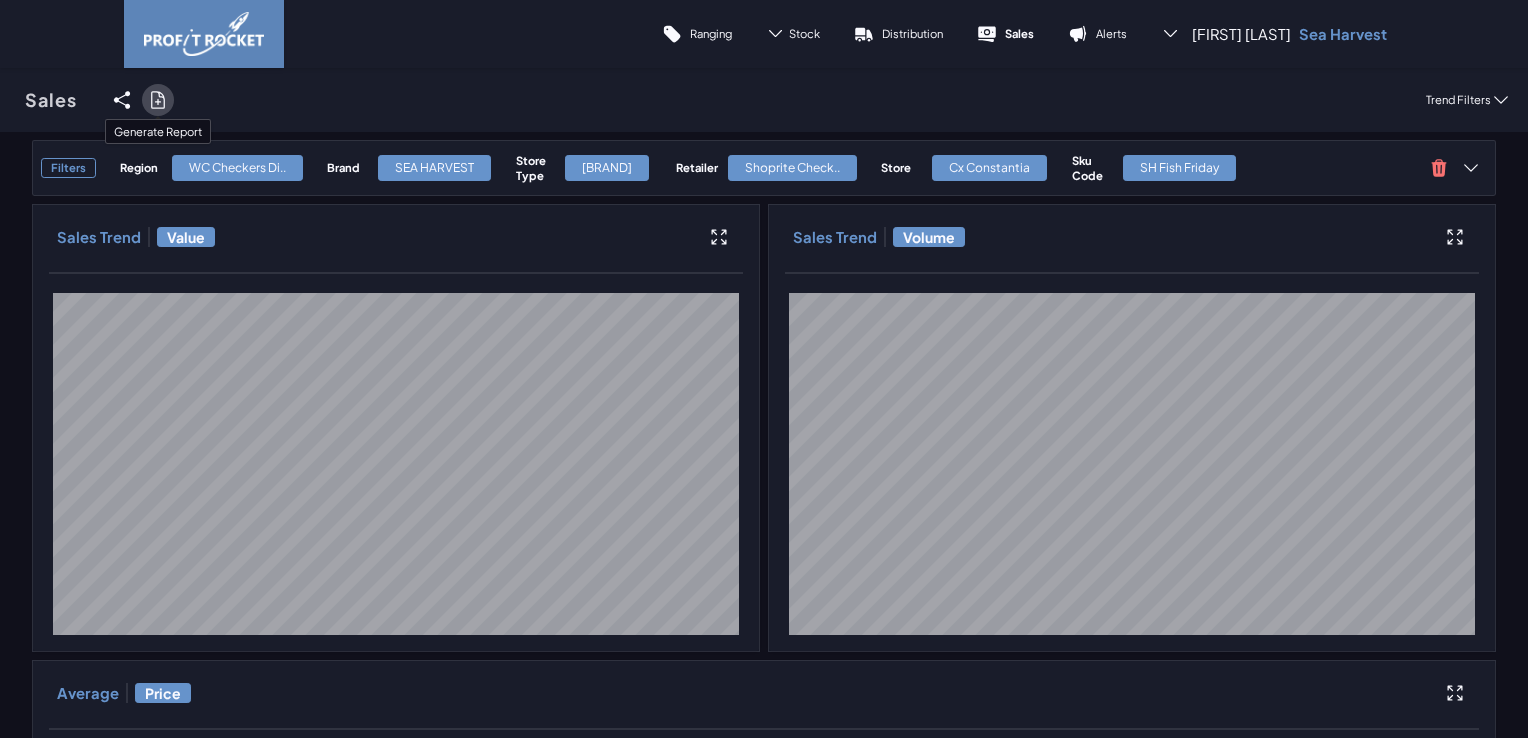 click 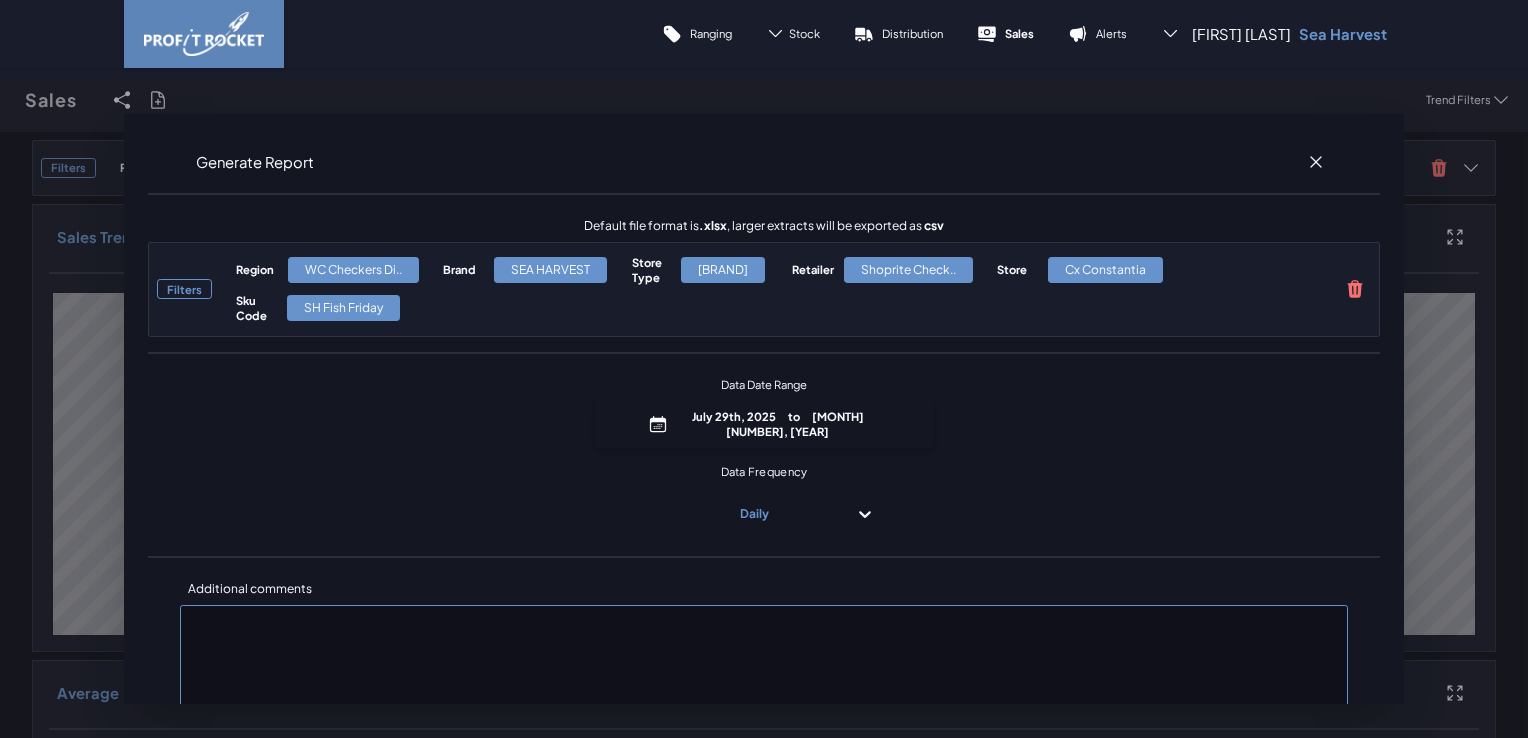 click on "Data Frequency" at bounding box center [764, 471] 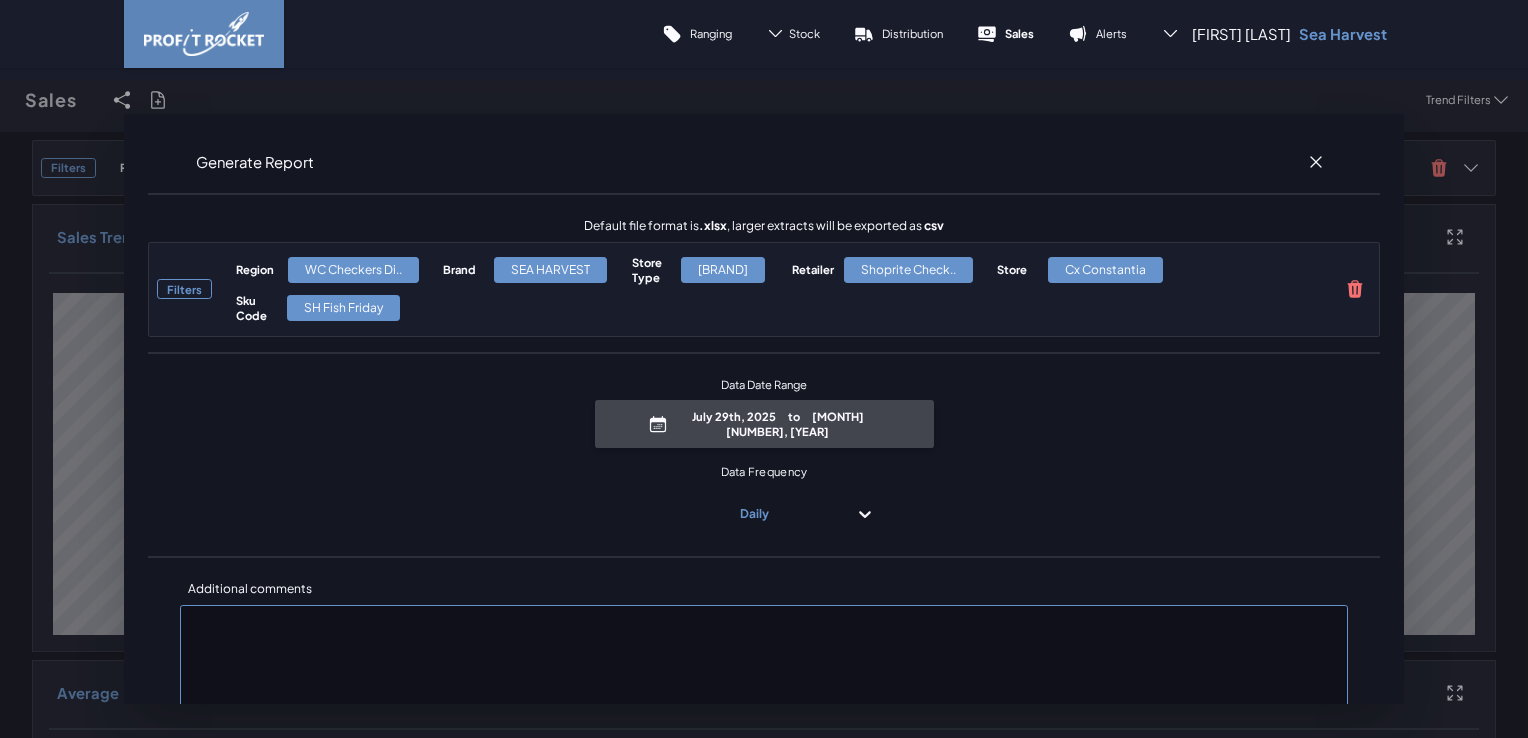 click on "to" at bounding box center [794, 416] 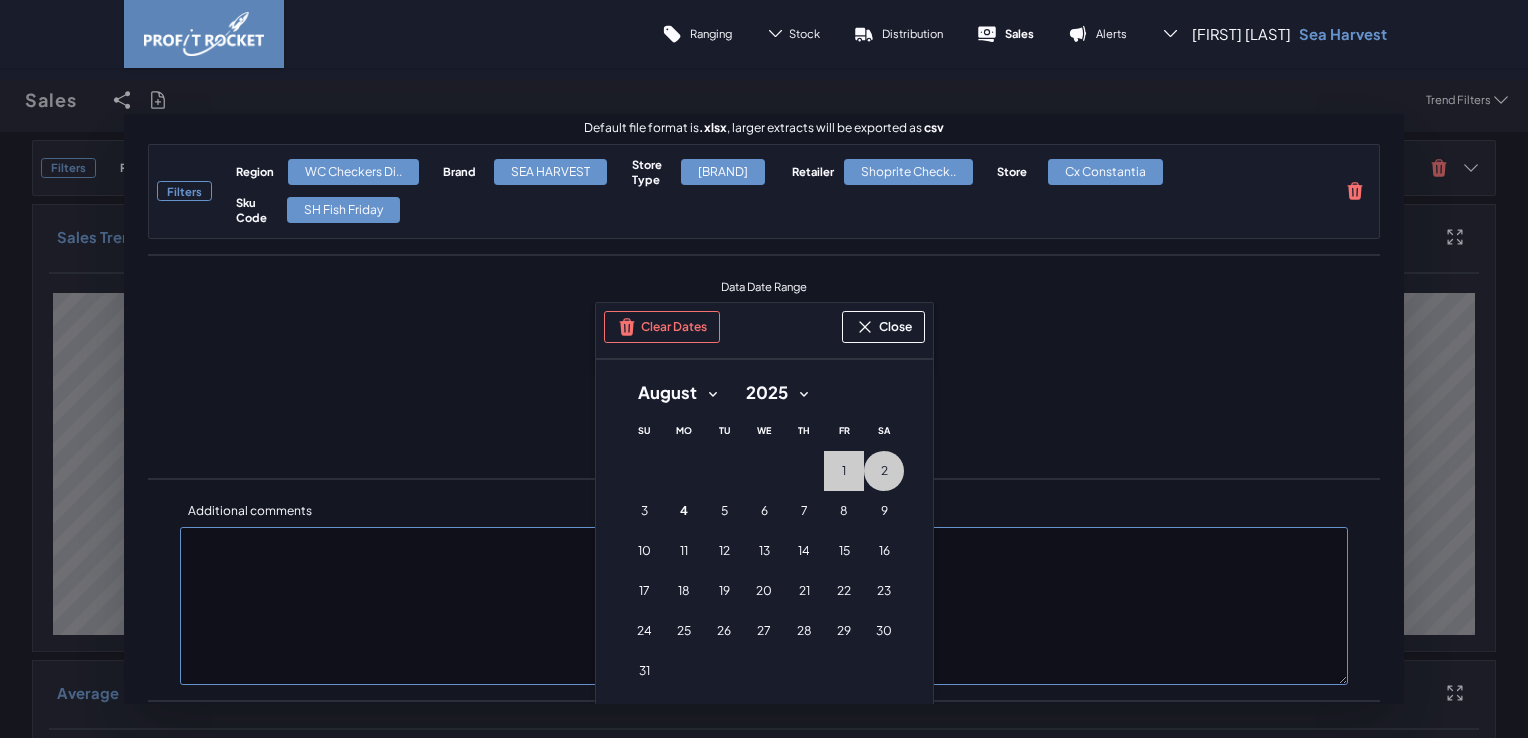 scroll, scrollTop: 200, scrollLeft: 0, axis: vertical 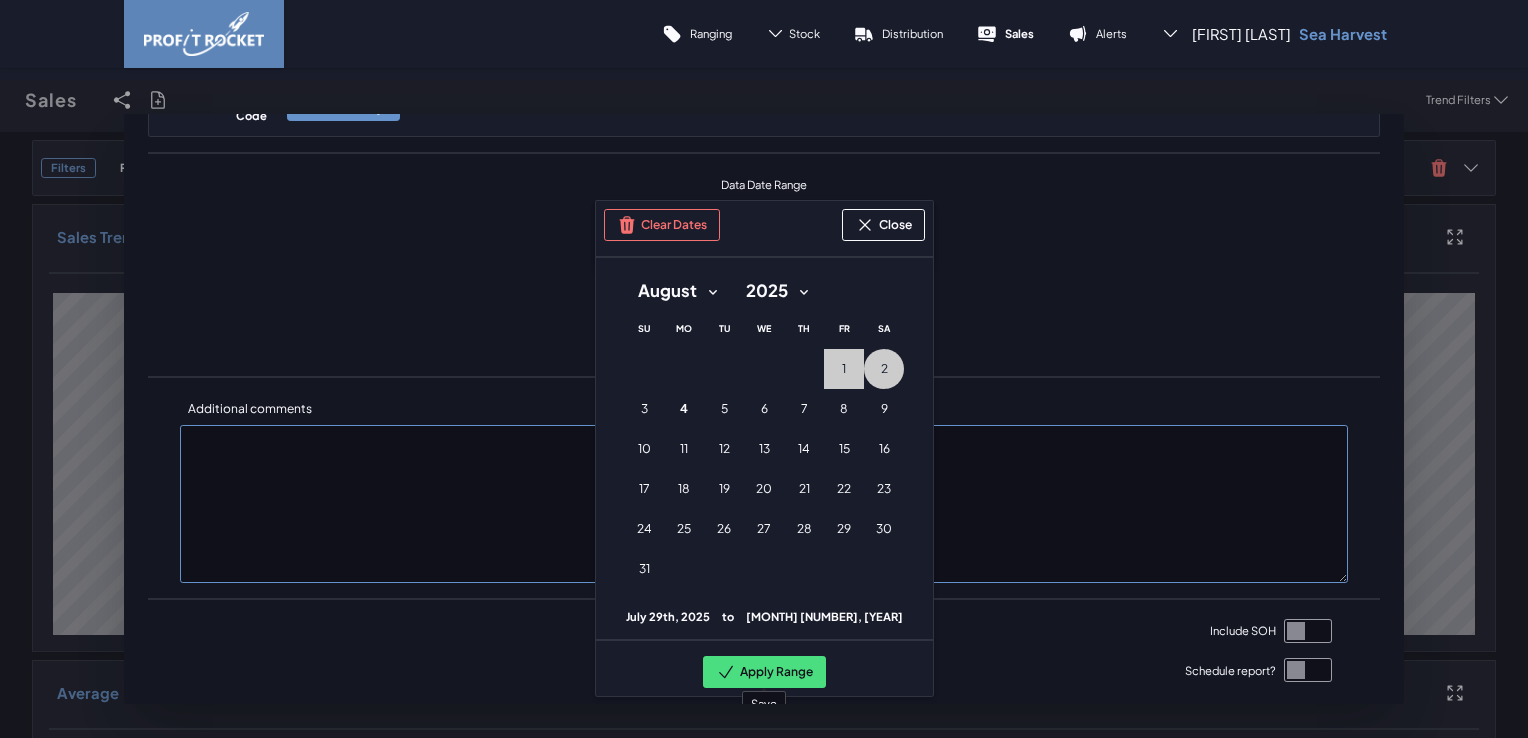 click on "Apply Range" at bounding box center [764, 672] 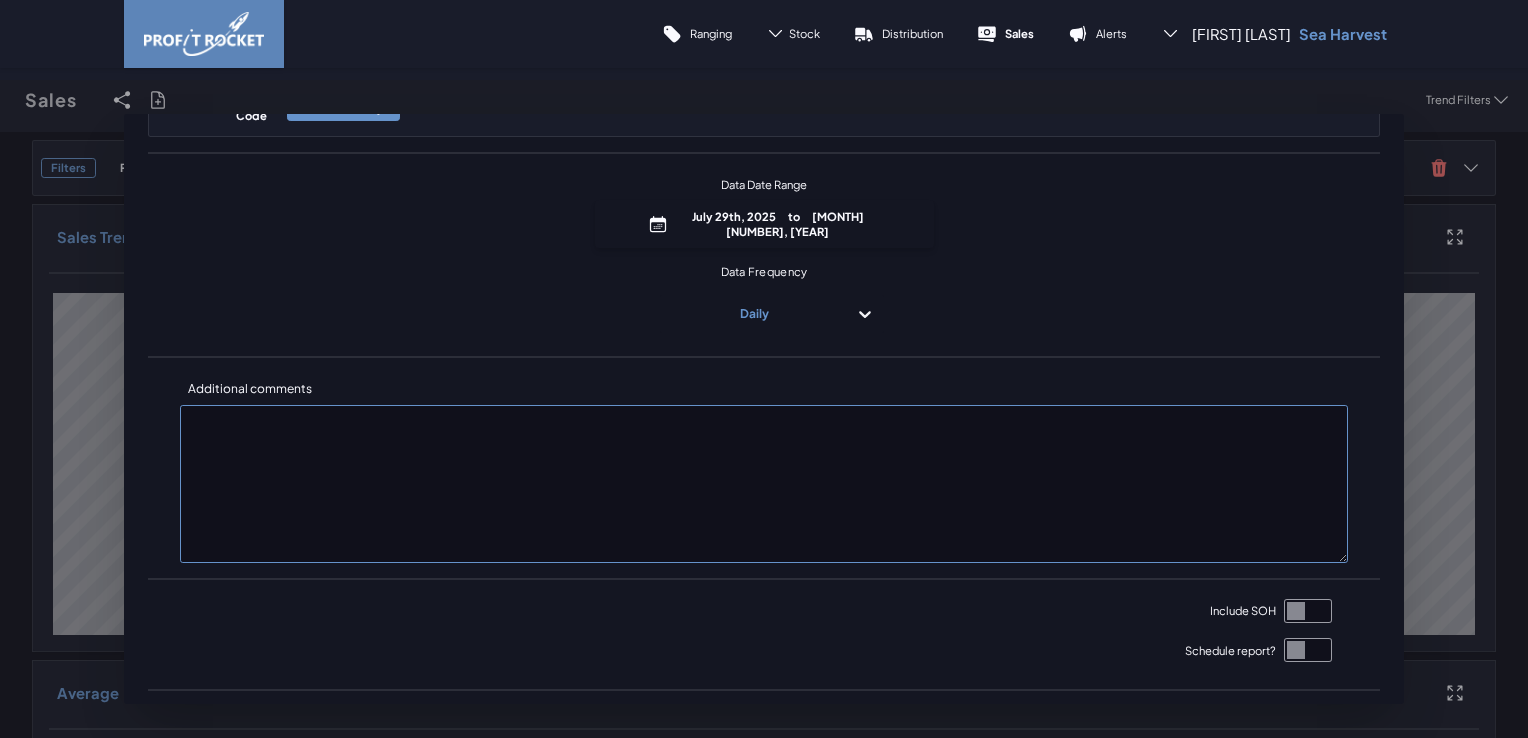 click at bounding box center (1308, 611) 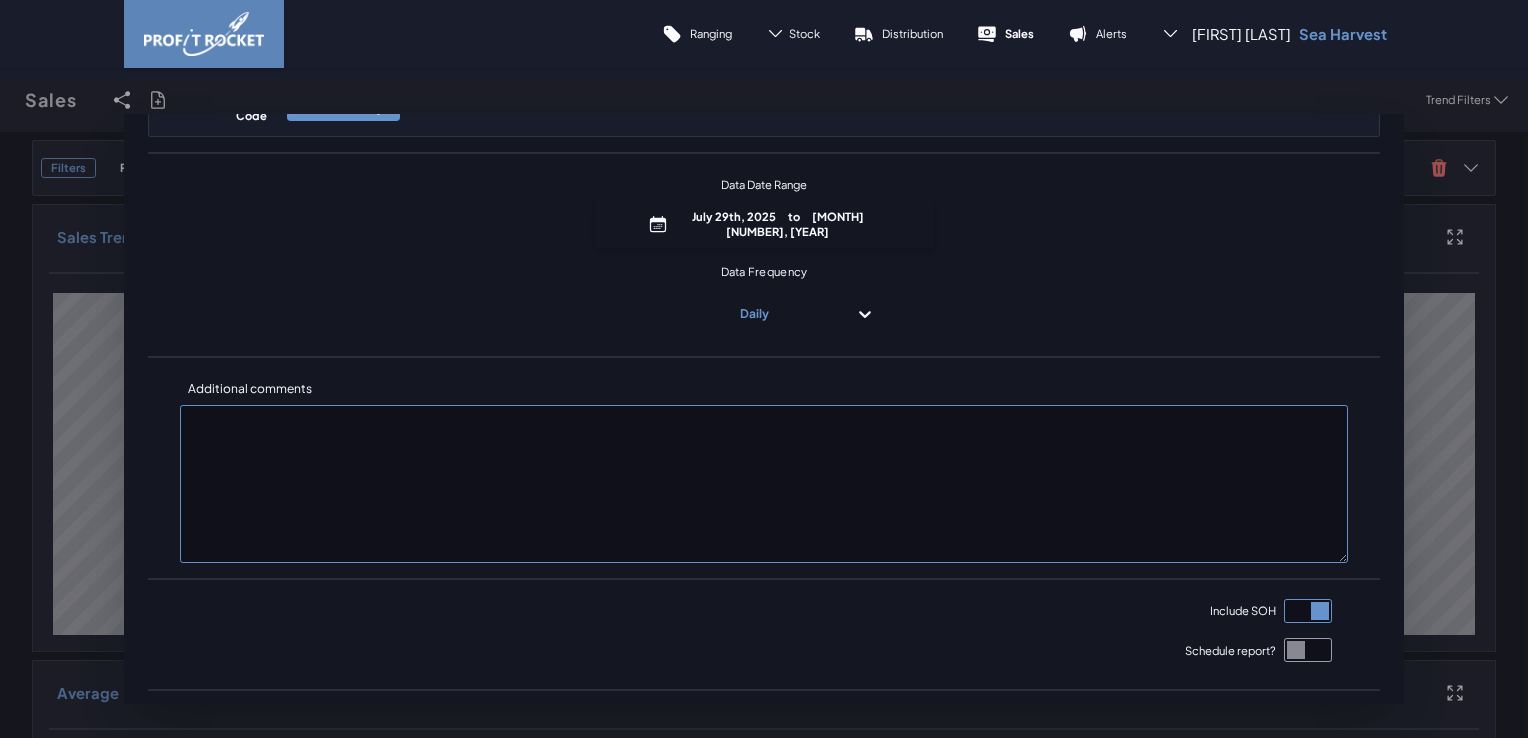 click on "Sku Lists Category Sub-Category SEA HARVEST SH Fish Friday Data Date Range [MONTH] [NUMBER], [YEAR] to [MONTH] [NUMBER], [YEAR] Data Frequency Daily Additional comments Include SOH Schedule report? Generate" at bounding box center (764, 409) 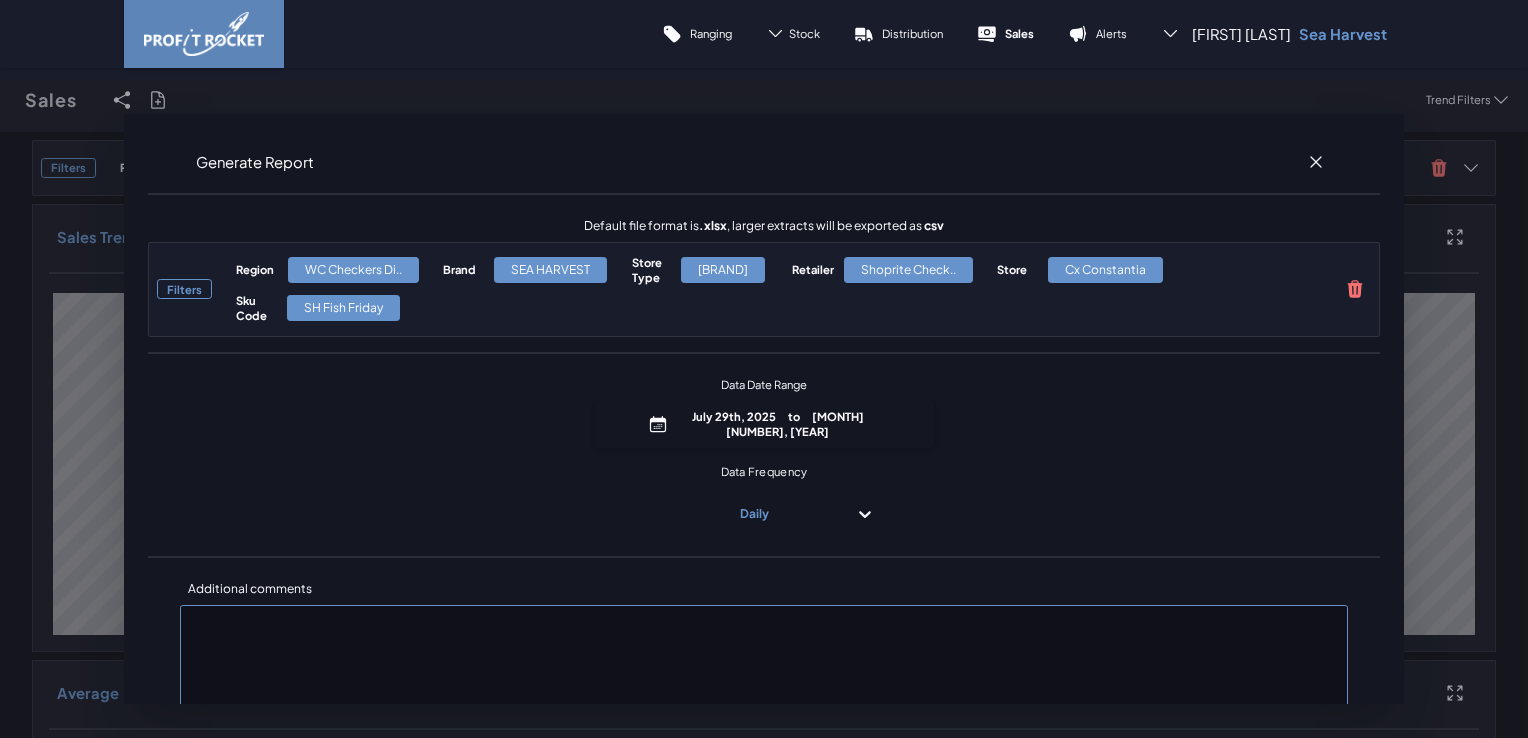 scroll, scrollTop: 0, scrollLeft: 0, axis: both 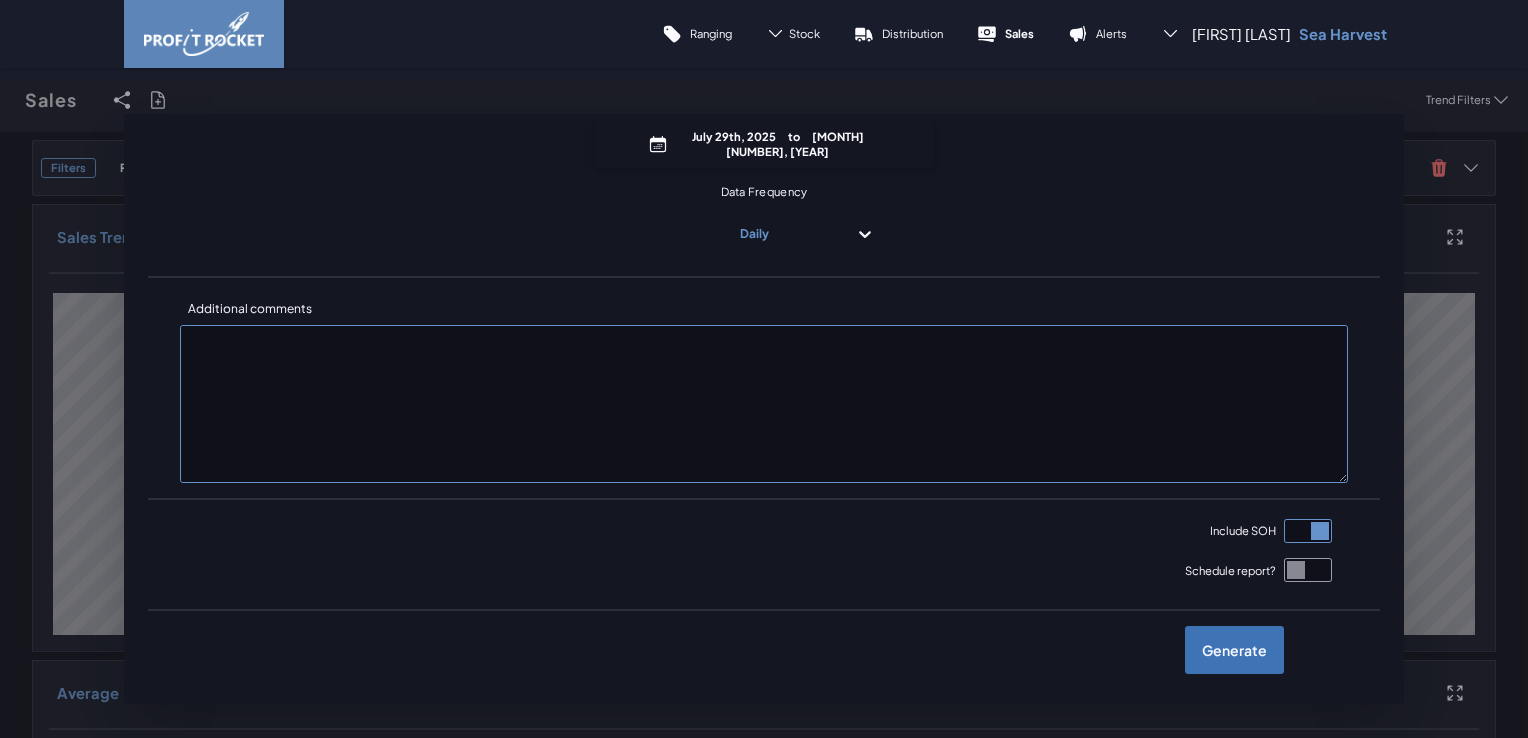 click on "Generate" at bounding box center (1234, 650) 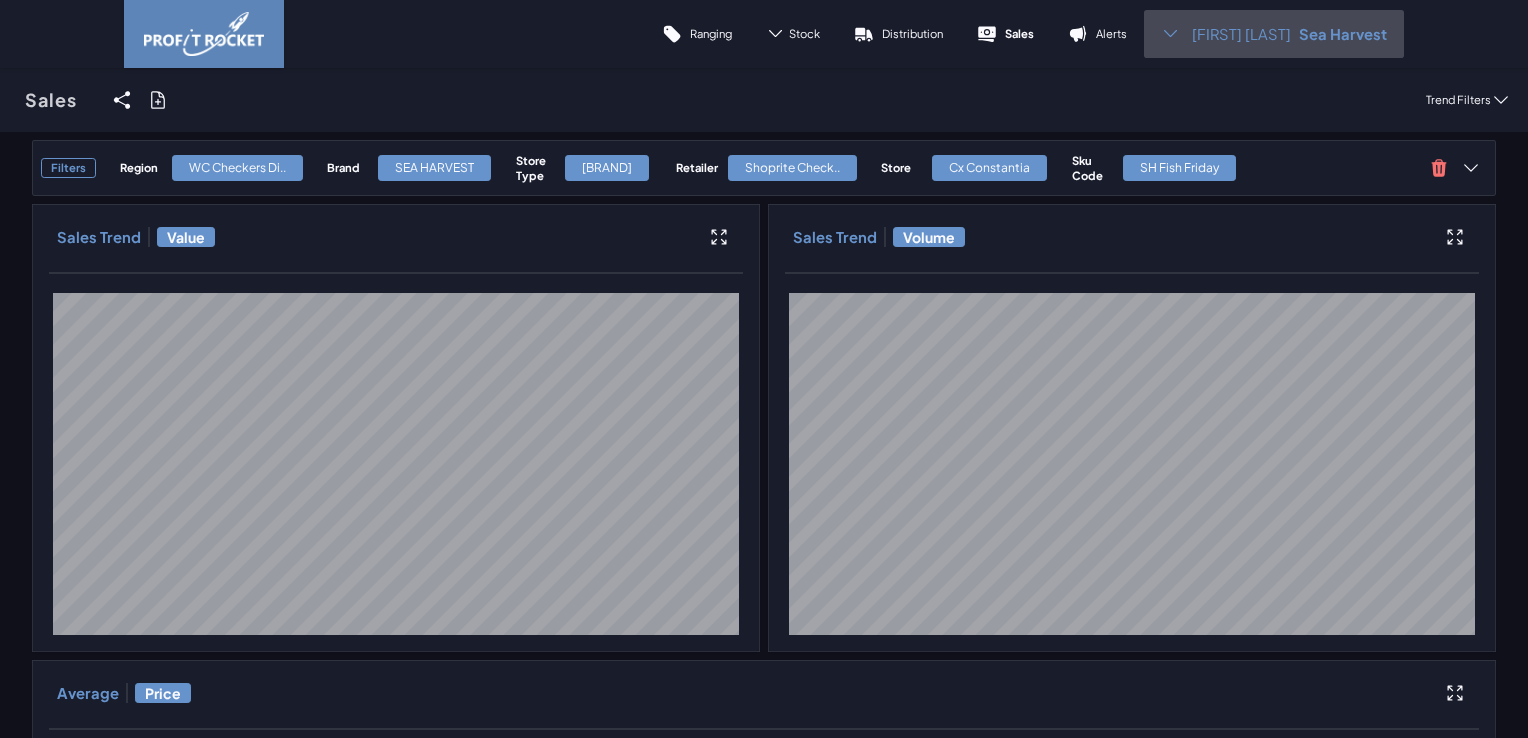 click on "[FIRST] [LAST]" at bounding box center [1241, 34] 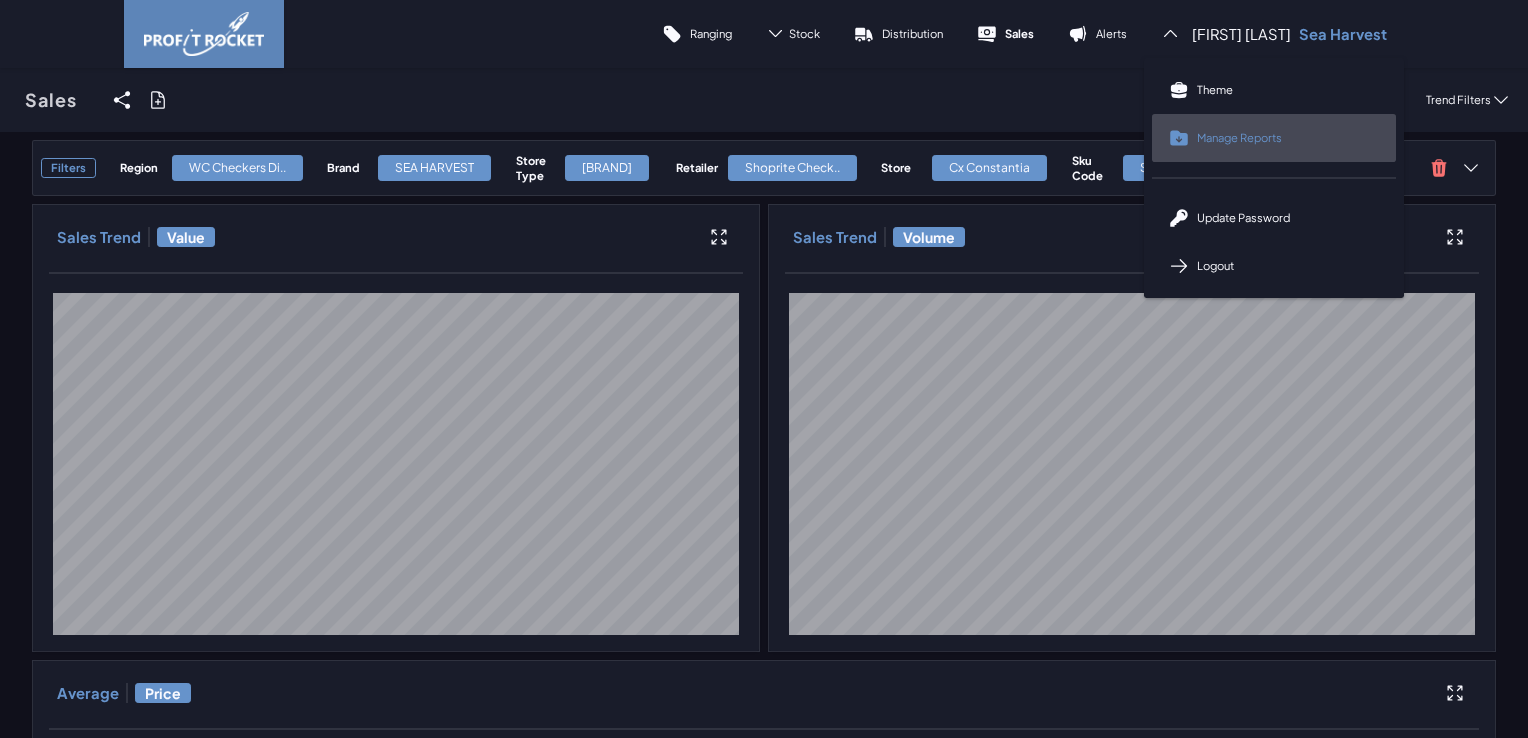 click on "Manage Reports" at bounding box center (1274, 138) 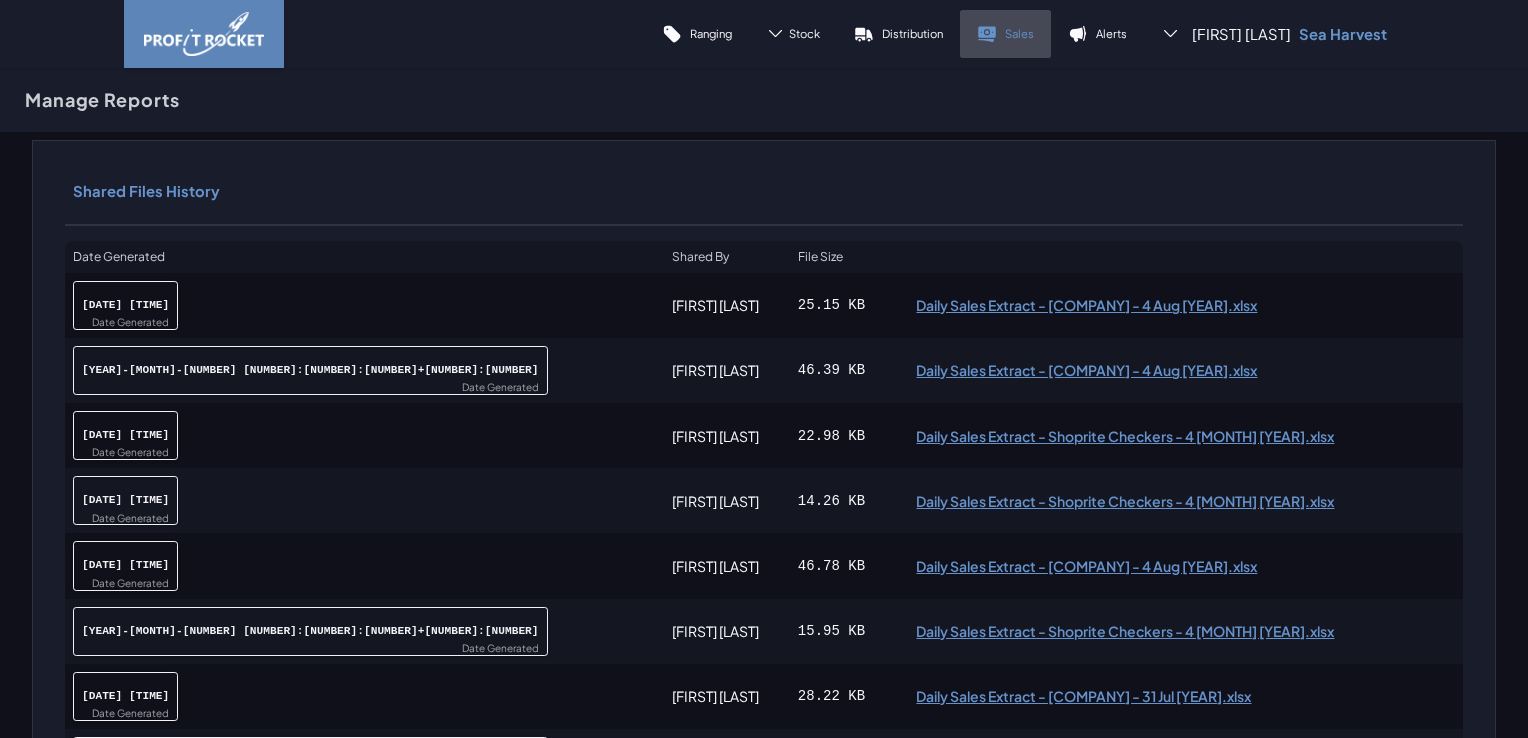 click on "Sales" at bounding box center [1019, 33] 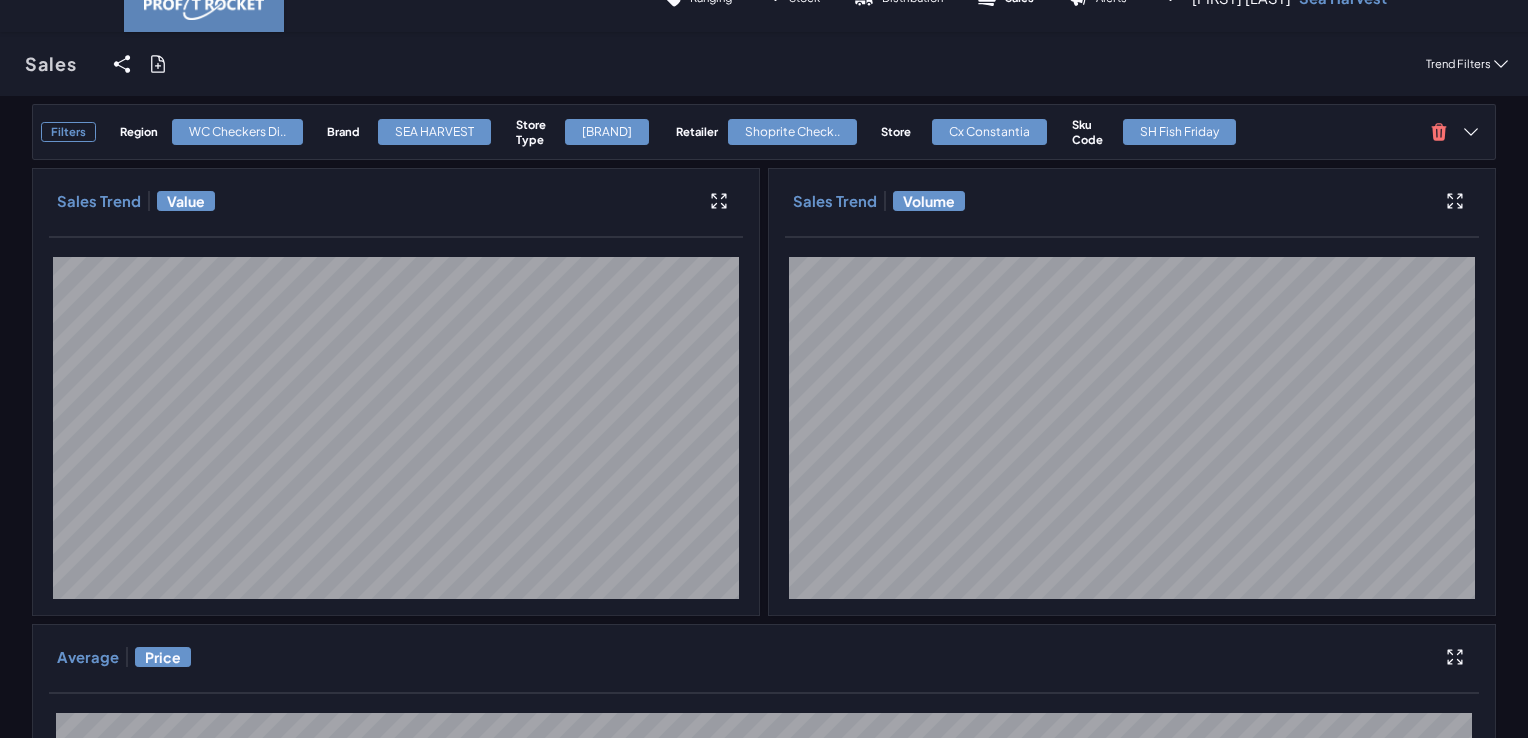 scroll, scrollTop: 0, scrollLeft: 0, axis: both 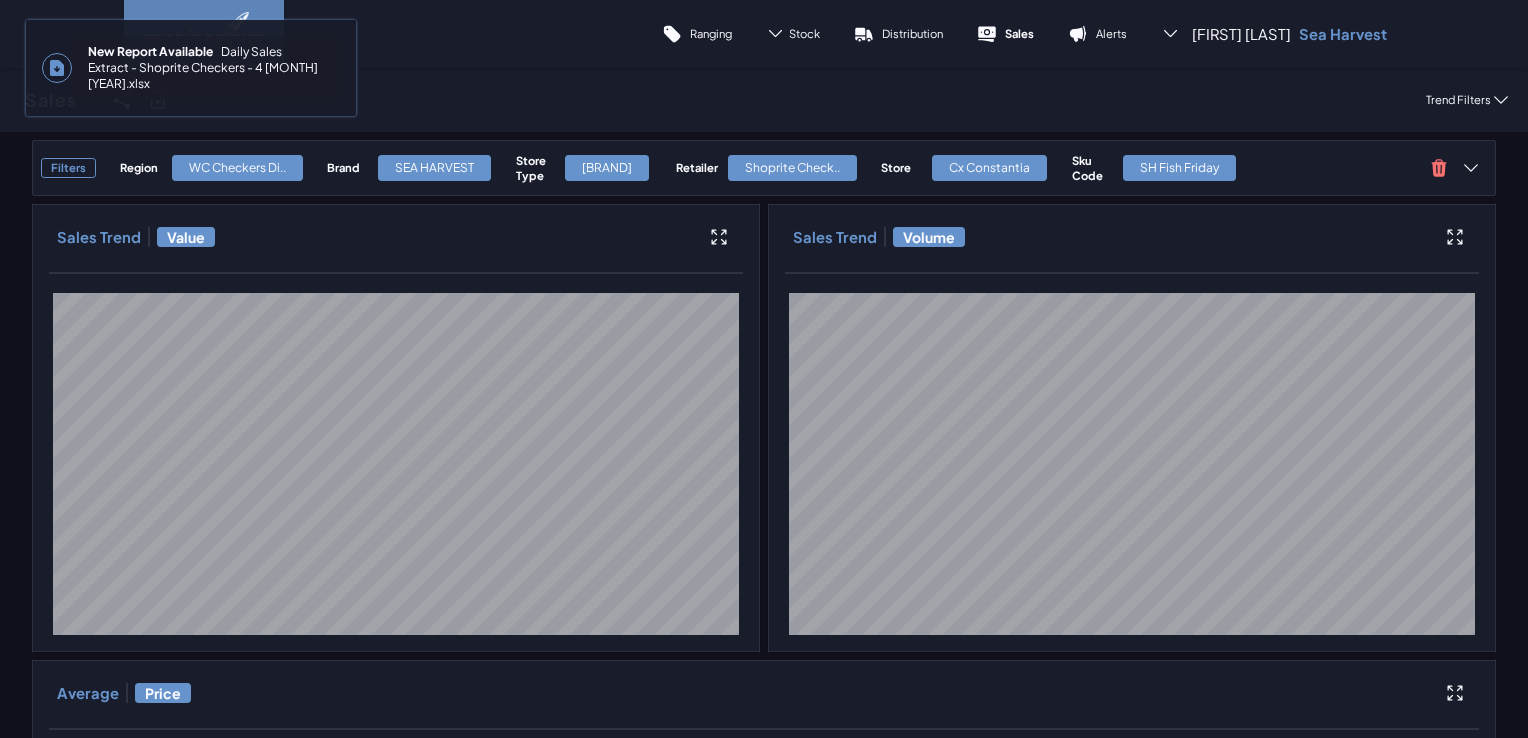 click on "New Report Available Daily Sales Extract - Shoprite Checkers - 4 [MONTH] [YEAR].xlsx" at bounding box center [206, 68] 